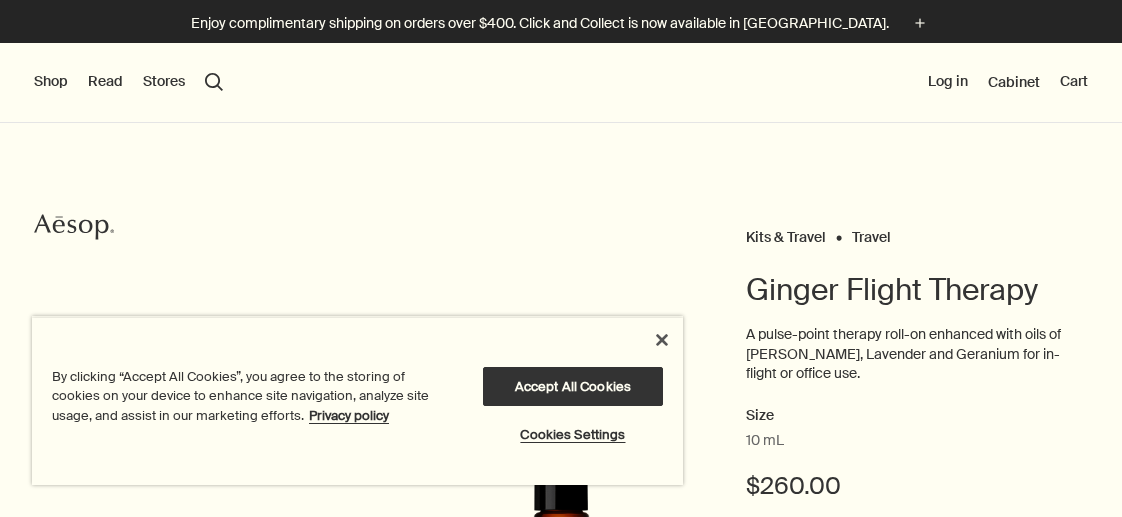 scroll, scrollTop: 0, scrollLeft: 0, axis: both 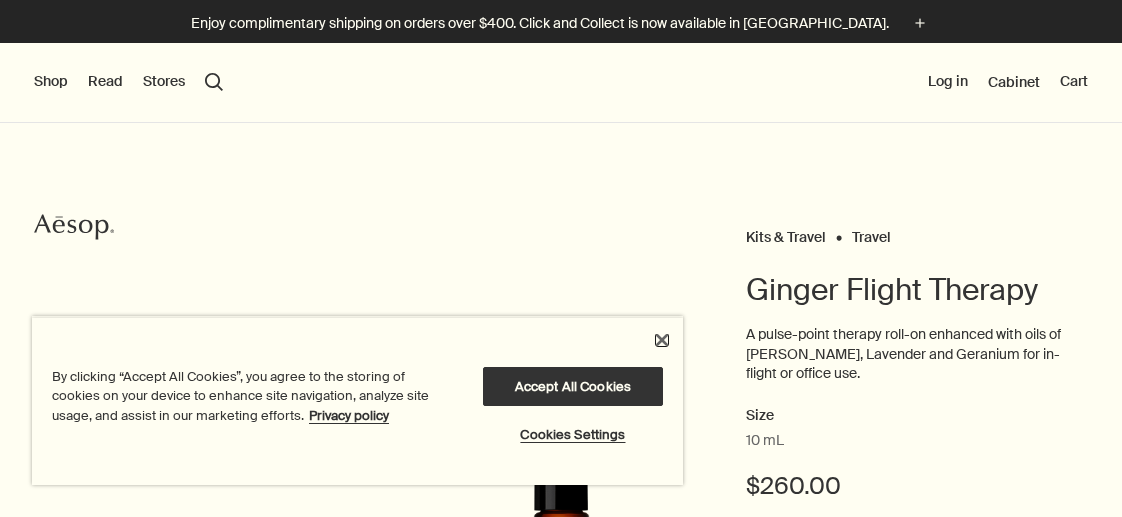 click at bounding box center [662, 340] 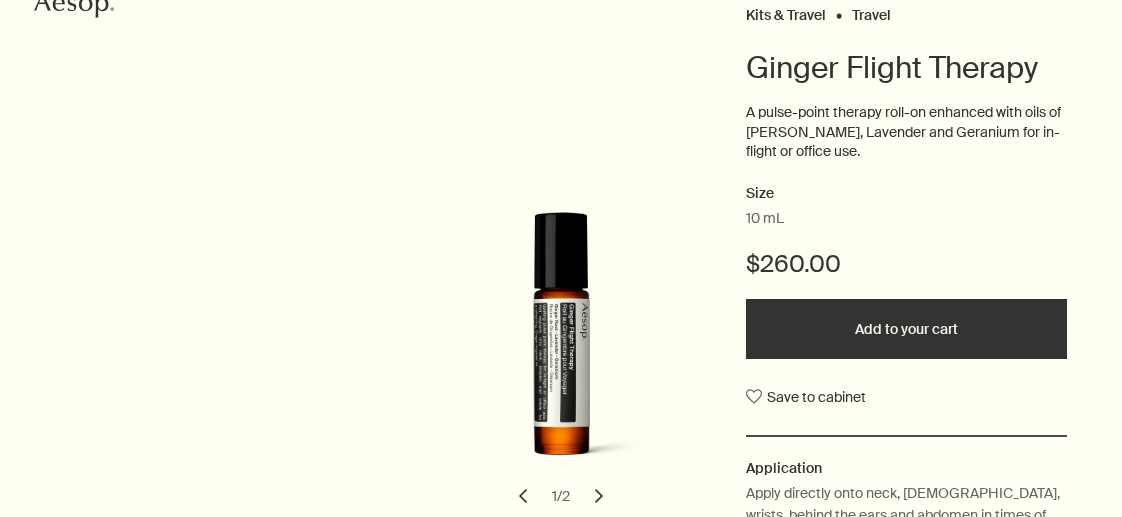 scroll, scrollTop: 300, scrollLeft: 0, axis: vertical 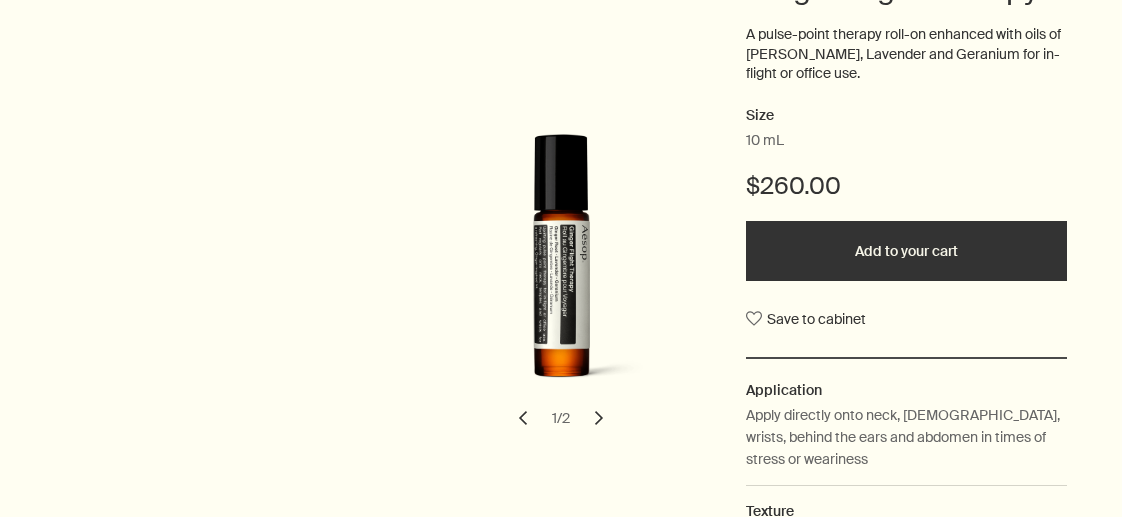 click on "Add to your cart" at bounding box center (906, 251) 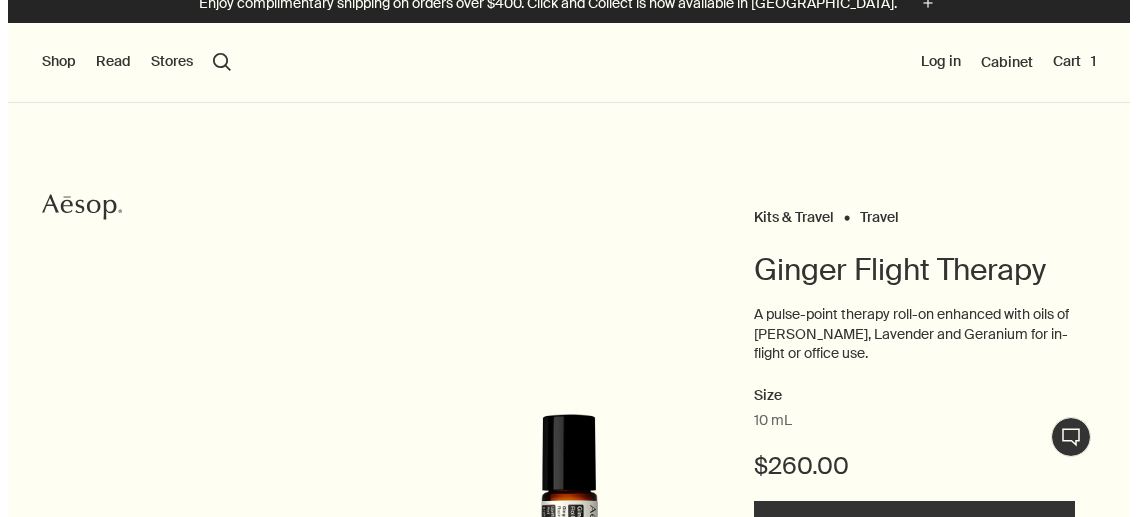 scroll, scrollTop: 0, scrollLeft: 0, axis: both 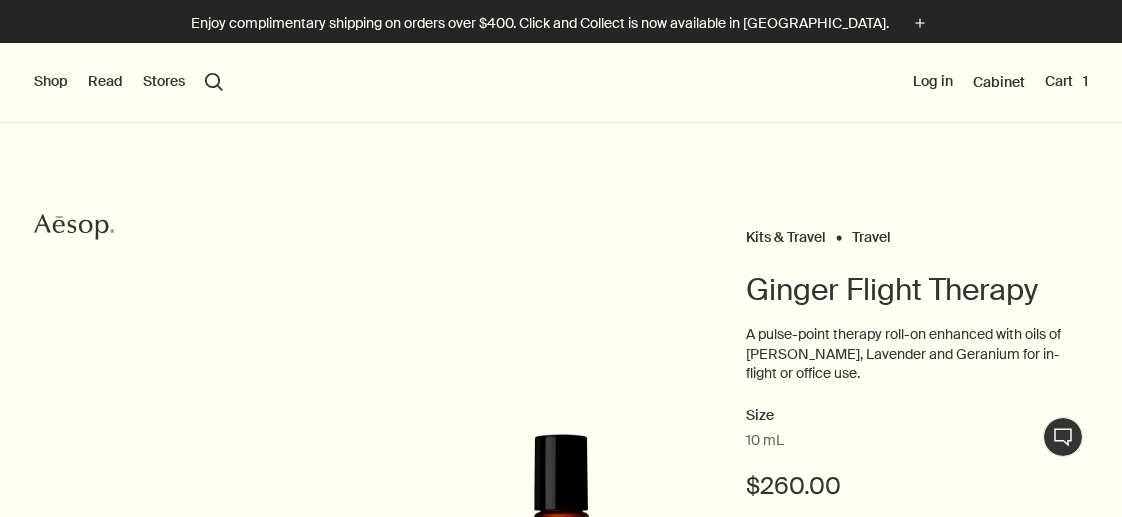 click on "Shop" at bounding box center [51, 82] 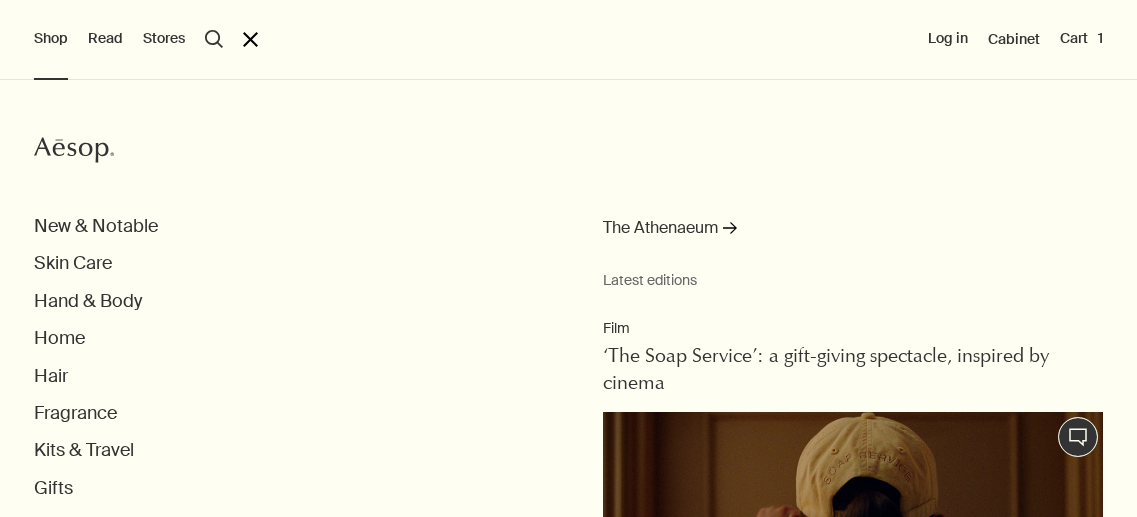 scroll, scrollTop: 100, scrollLeft: 0, axis: vertical 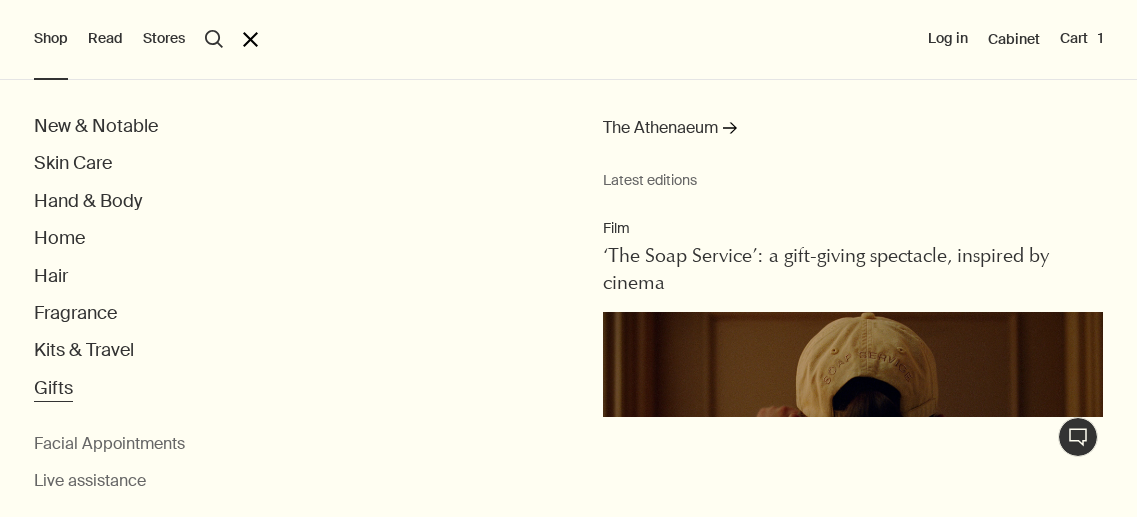 click on "Gifts" at bounding box center (53, 388) 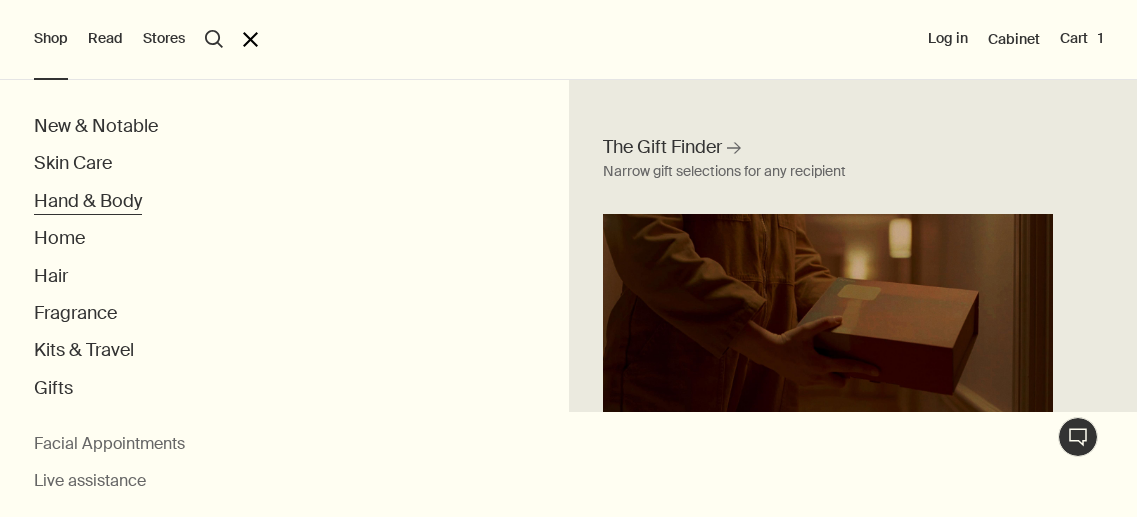 click on "Hand & Body" at bounding box center (88, 201) 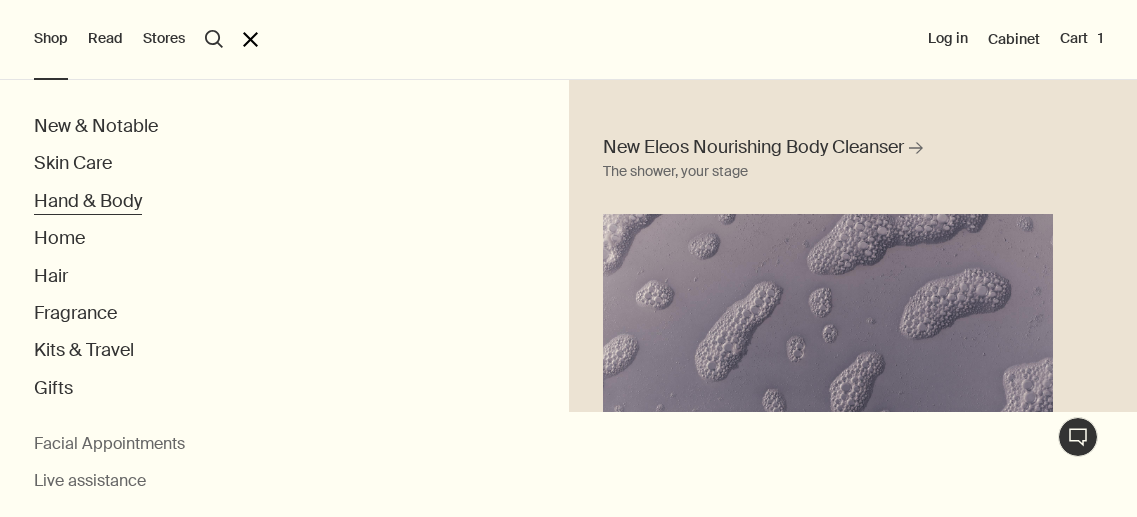 click on "Hand & Body" at bounding box center [88, 201] 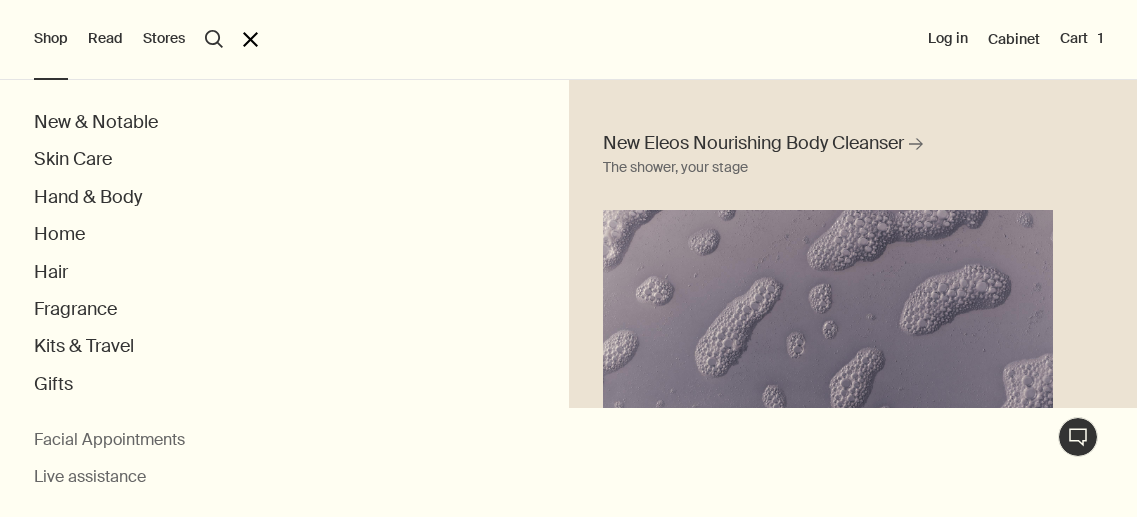 scroll, scrollTop: 105, scrollLeft: 0, axis: vertical 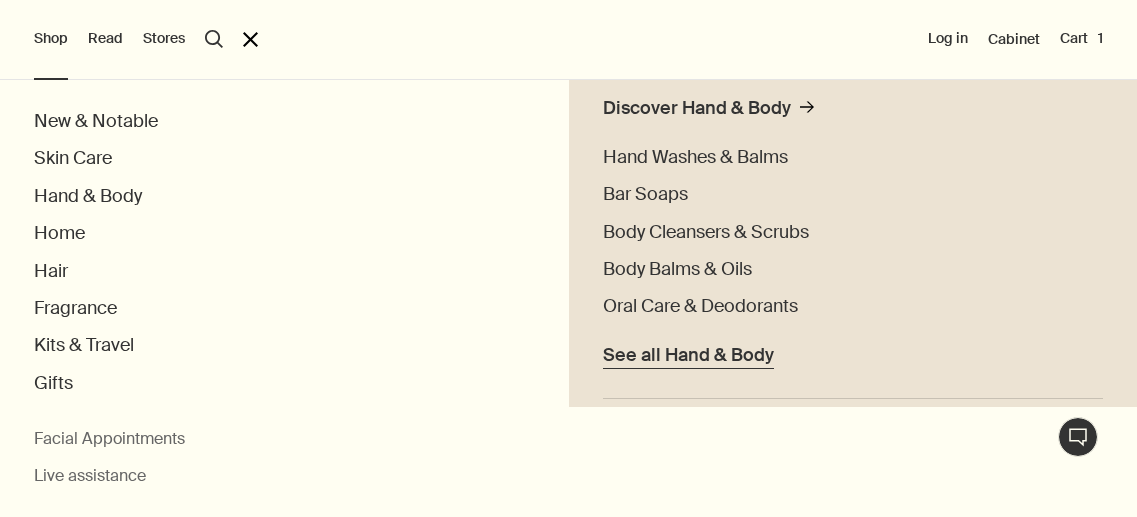 click on "See all Hand & Body" at bounding box center [688, 355] 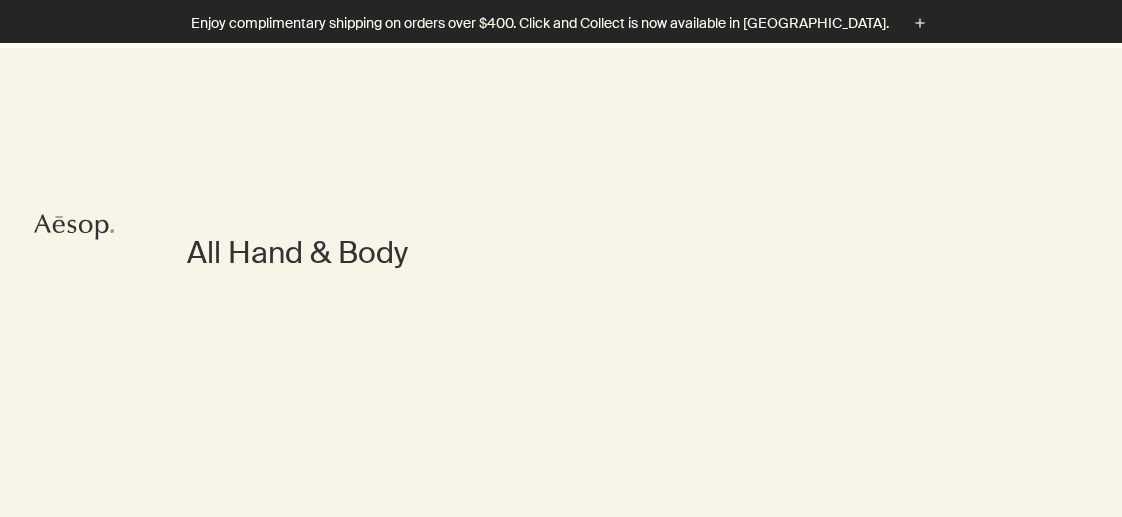 scroll, scrollTop: 400, scrollLeft: 0, axis: vertical 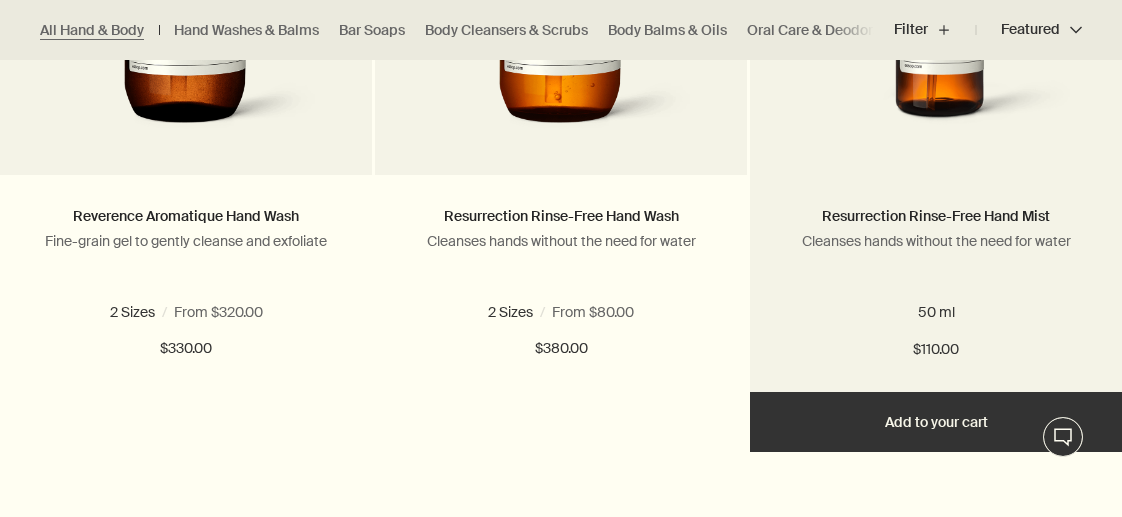 click on "Add Add to your cart" at bounding box center (936, 422) 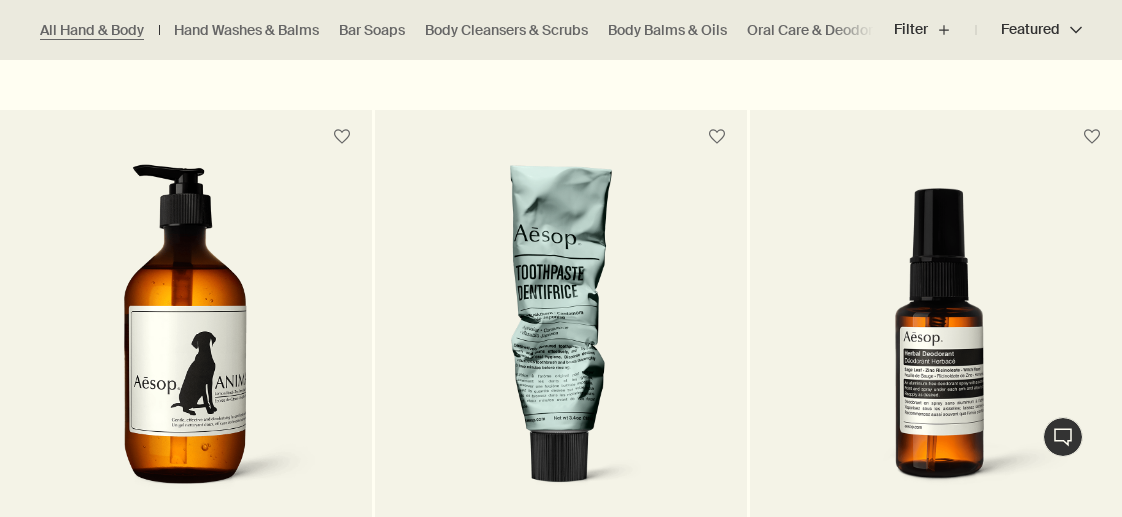 scroll, scrollTop: 4100, scrollLeft: 0, axis: vertical 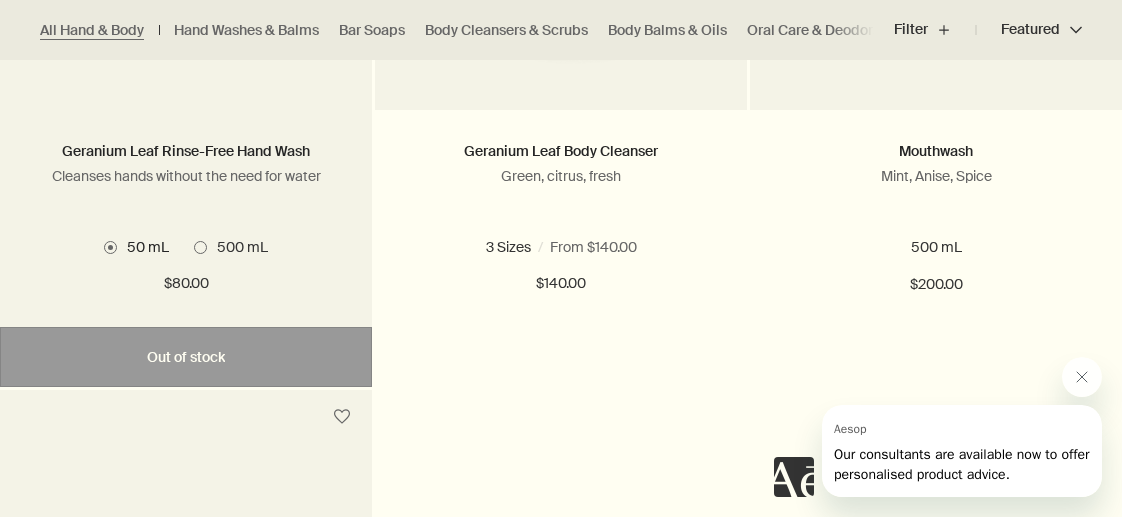 click at bounding box center [200, 247] 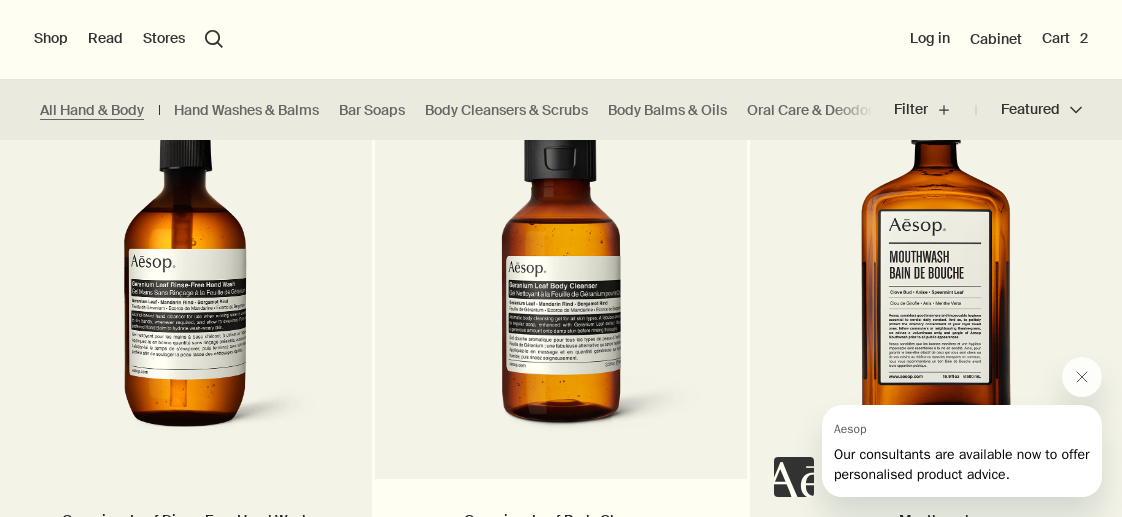 scroll, scrollTop: 6700, scrollLeft: 0, axis: vertical 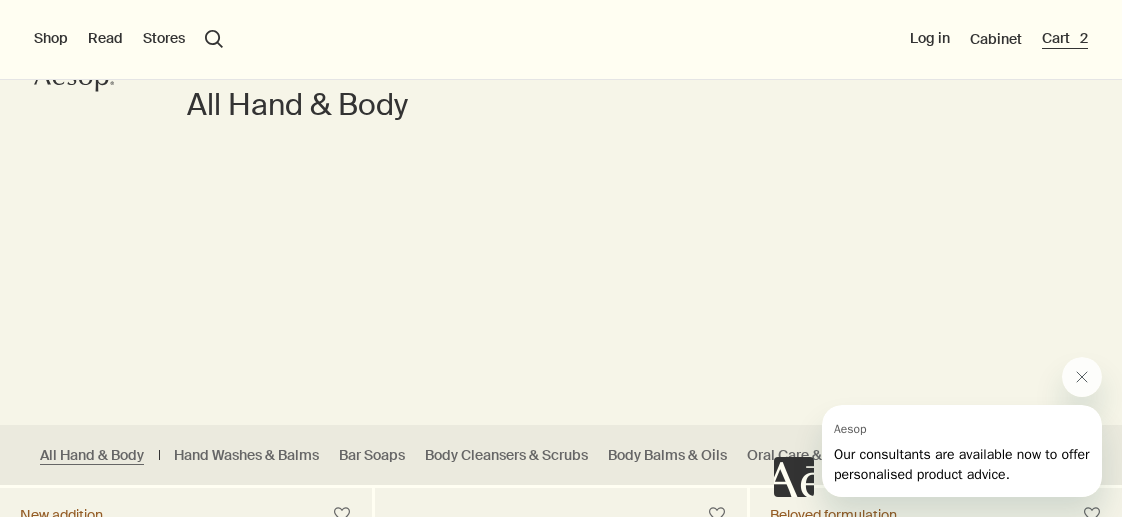 click on "Cart 2" at bounding box center (1065, 39) 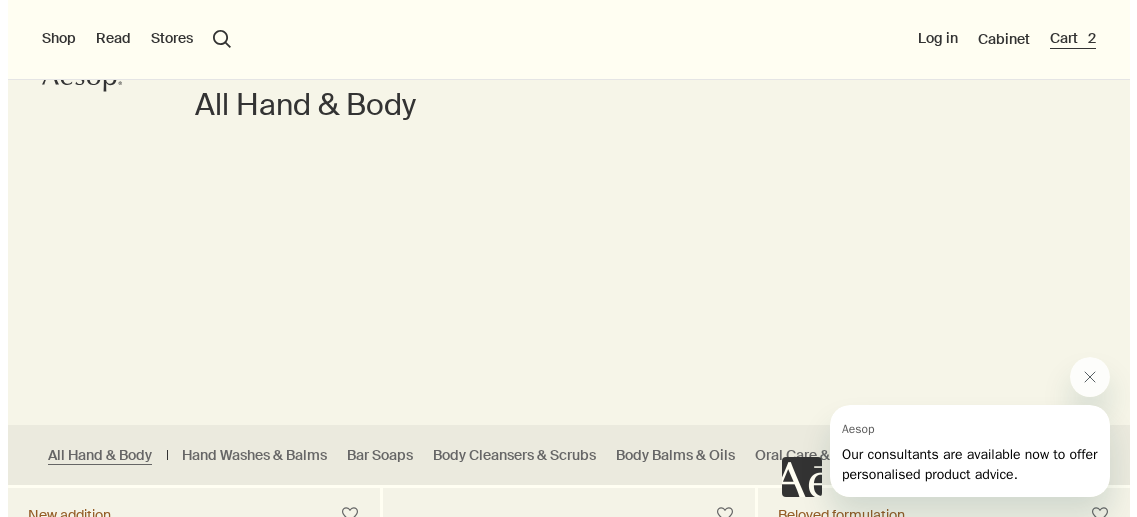 scroll, scrollTop: 0, scrollLeft: 0, axis: both 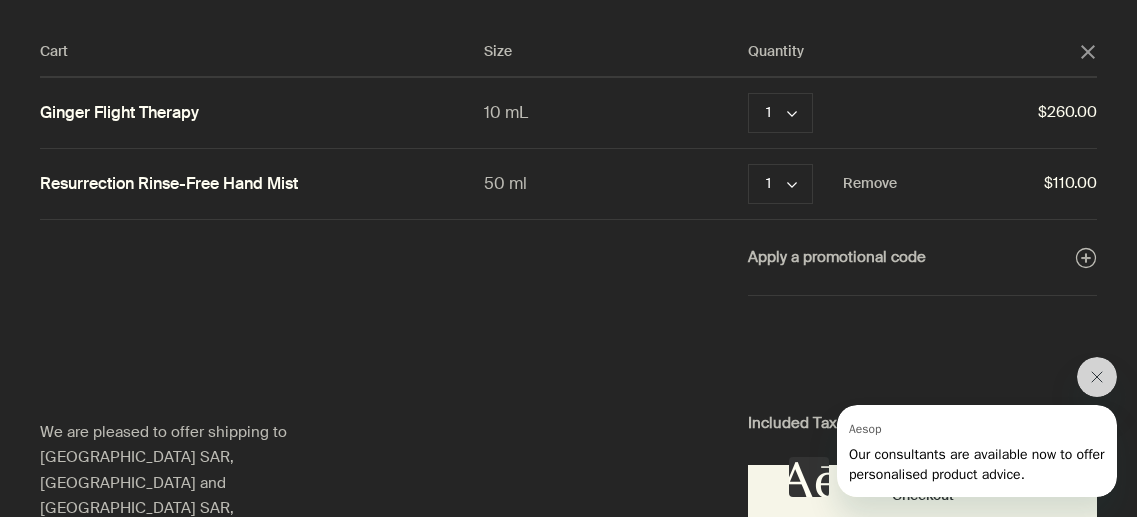 click on "Resurrection Rinse-Free Hand Mist" at bounding box center [169, 184] 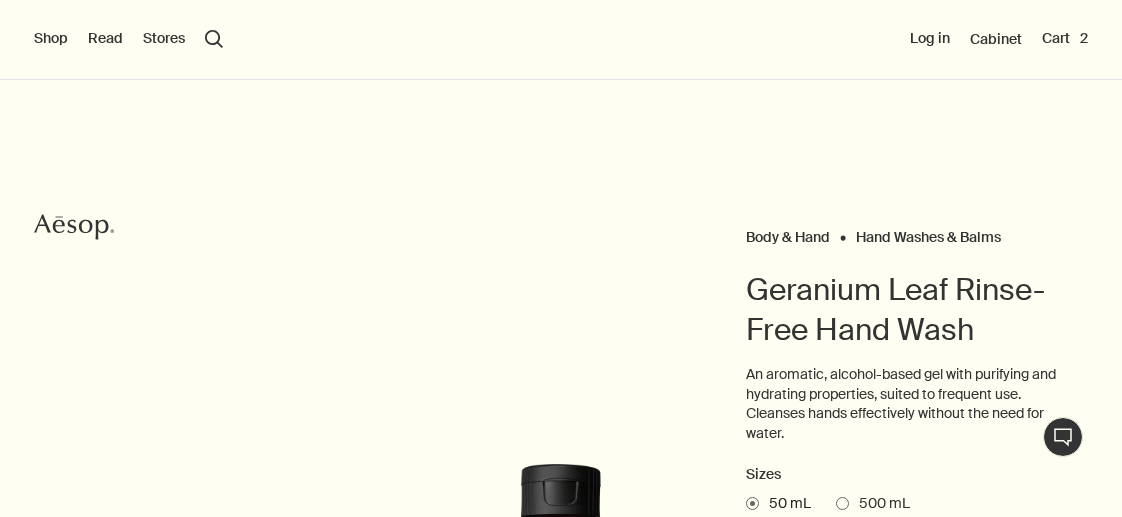 scroll, scrollTop: 0, scrollLeft: 0, axis: both 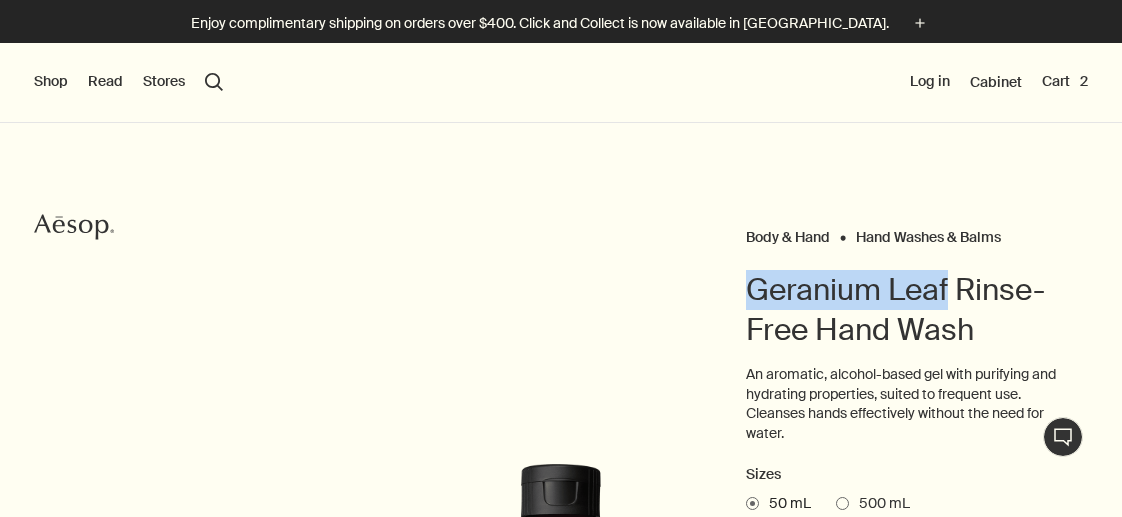 drag, startPoint x: 755, startPoint y: 291, endPoint x: 953, endPoint y: 292, distance: 198.00252 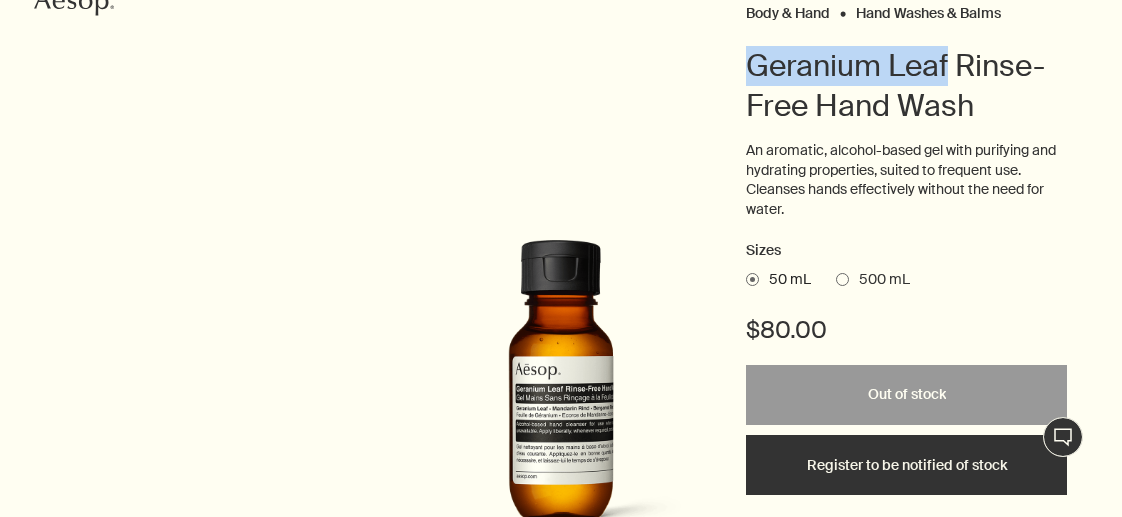 scroll, scrollTop: 300, scrollLeft: 0, axis: vertical 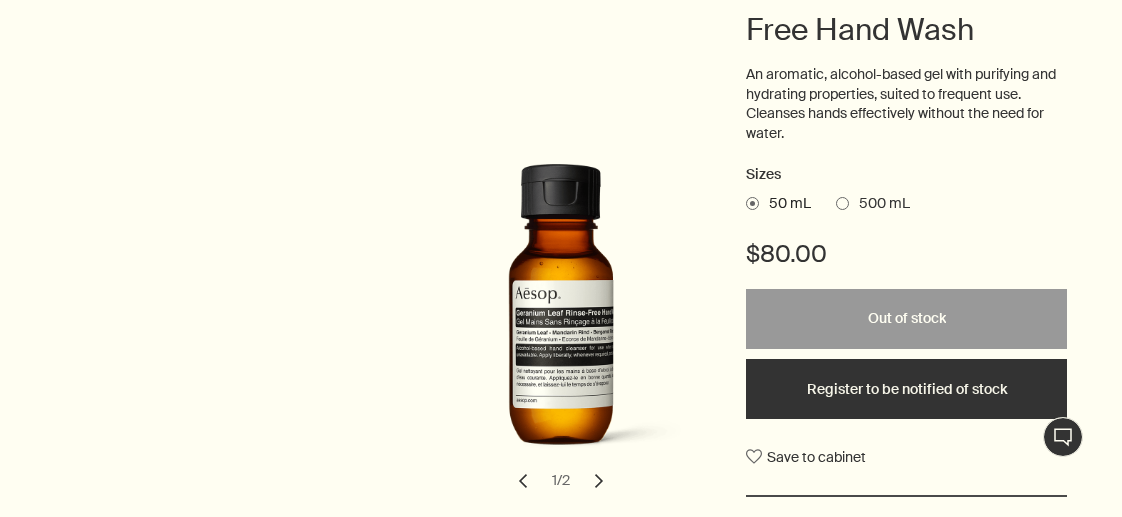 click on "500 mL" at bounding box center (879, 204) 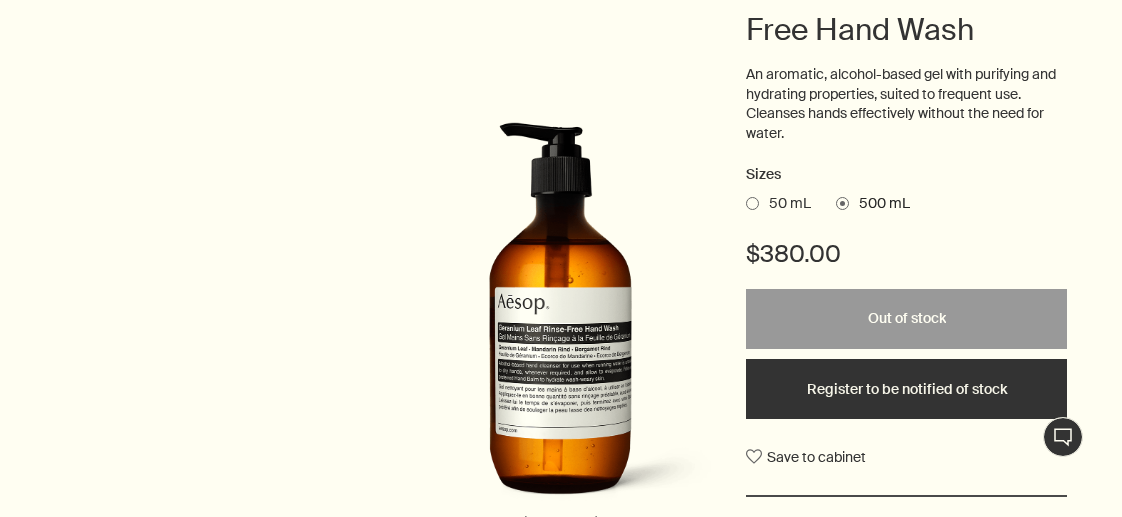 click on "50 mL" at bounding box center (785, 204) 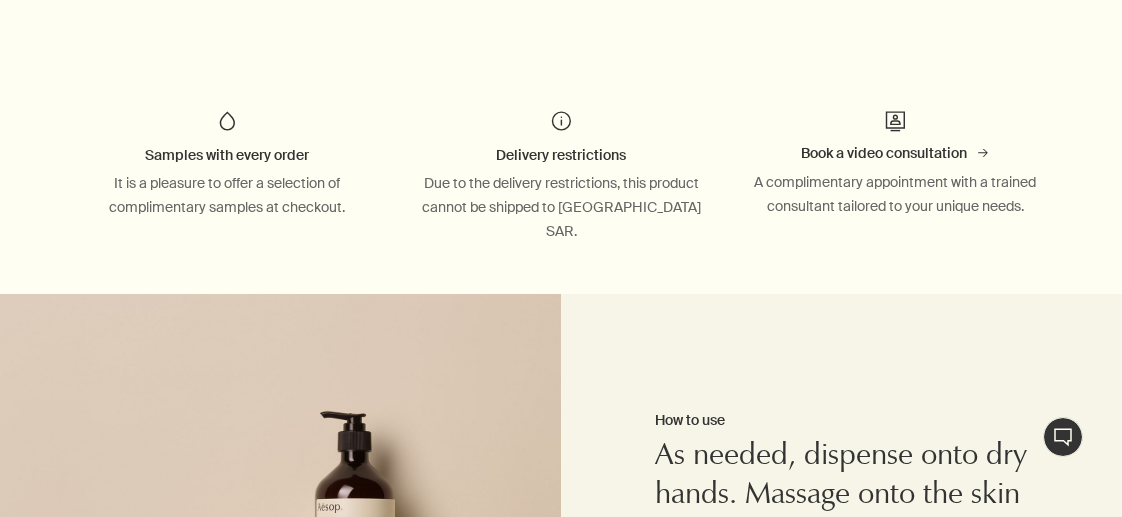 scroll, scrollTop: 1100, scrollLeft: 0, axis: vertical 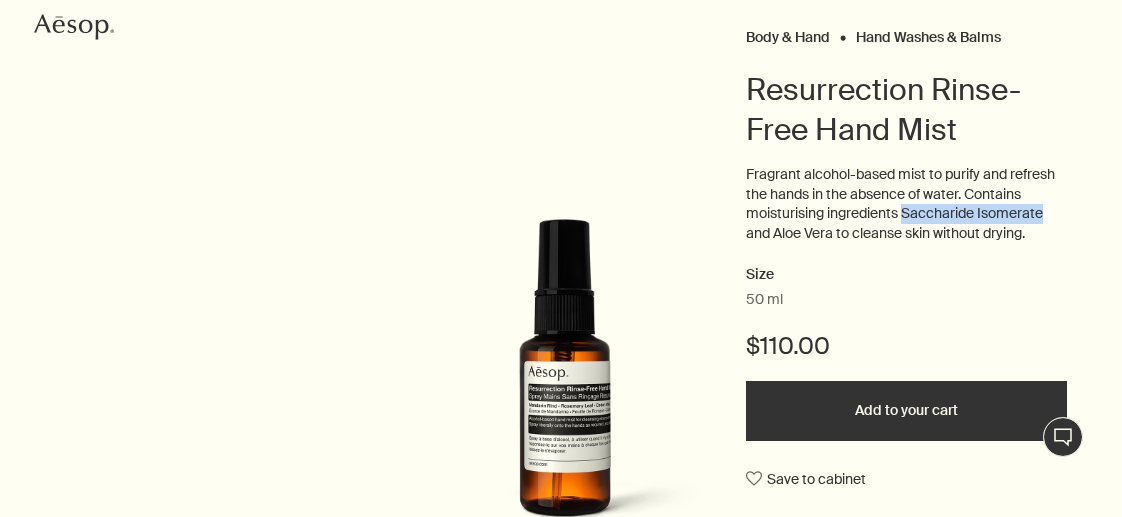 drag, startPoint x: 906, startPoint y: 214, endPoint x: 1048, endPoint y: 214, distance: 142 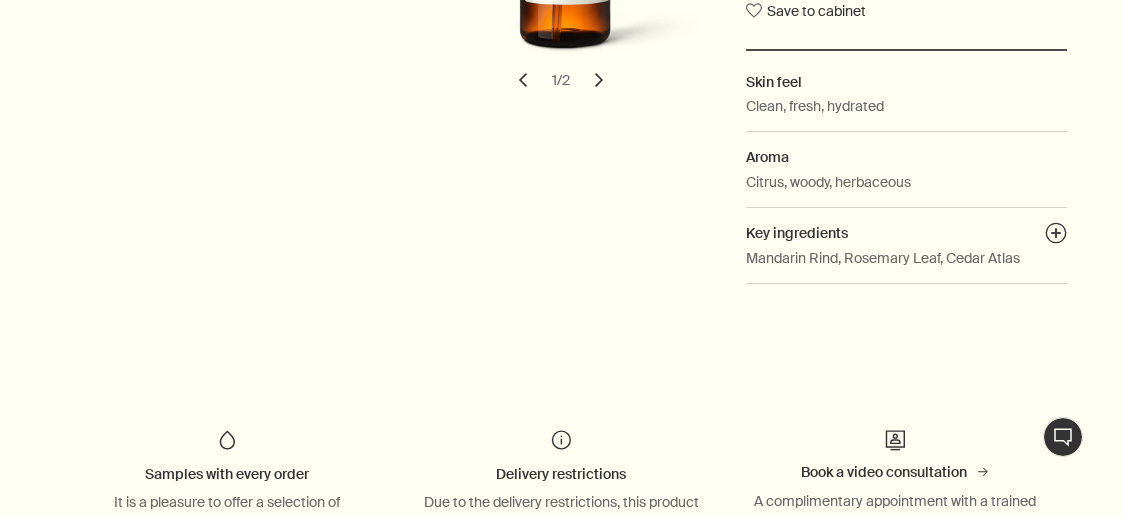 scroll, scrollTop: 700, scrollLeft: 0, axis: vertical 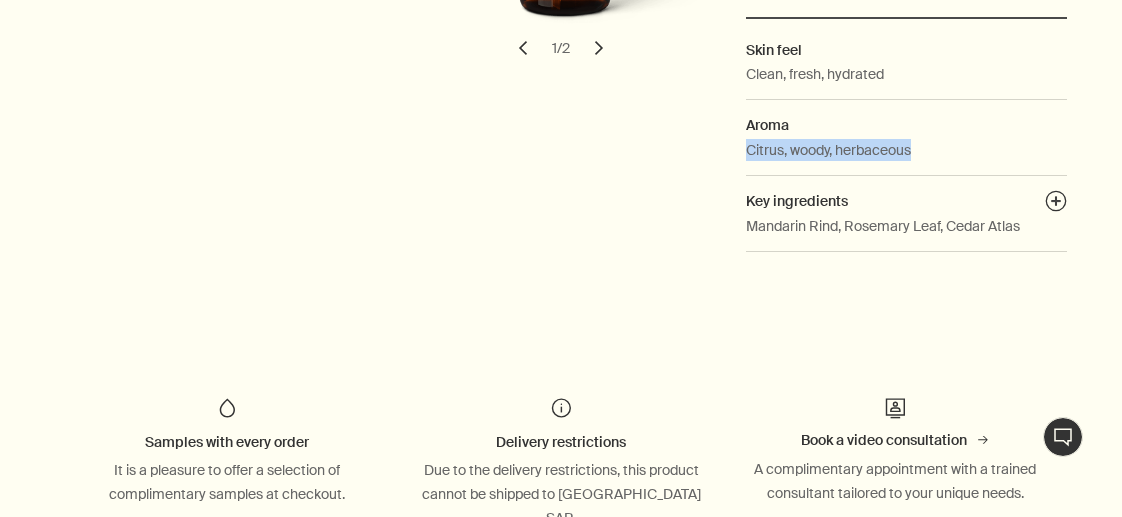 drag, startPoint x: 921, startPoint y: 146, endPoint x: 746, endPoint y: 145, distance: 175.00285 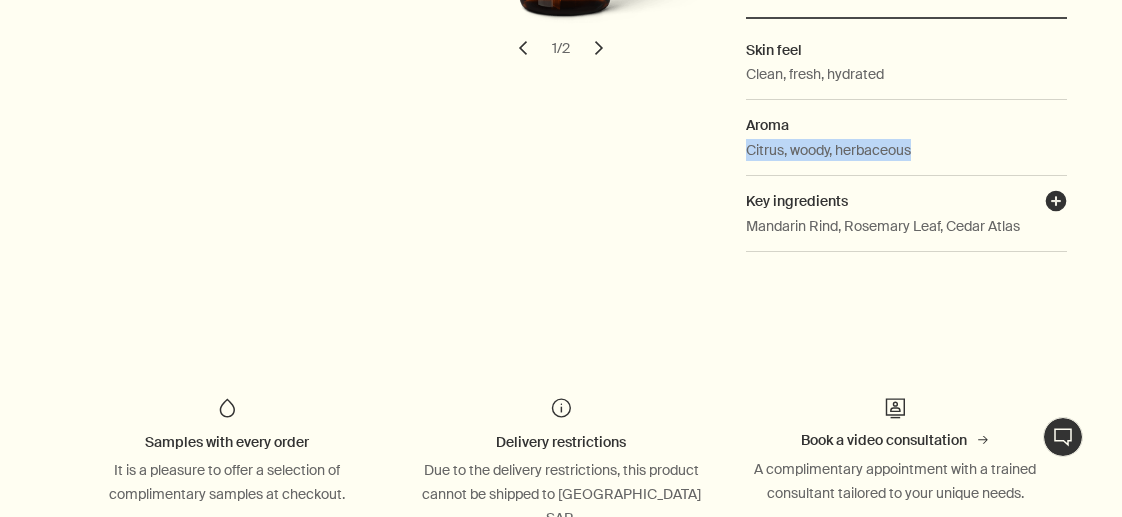click on "plusAndCloseWithCircle" at bounding box center (1056, 204) 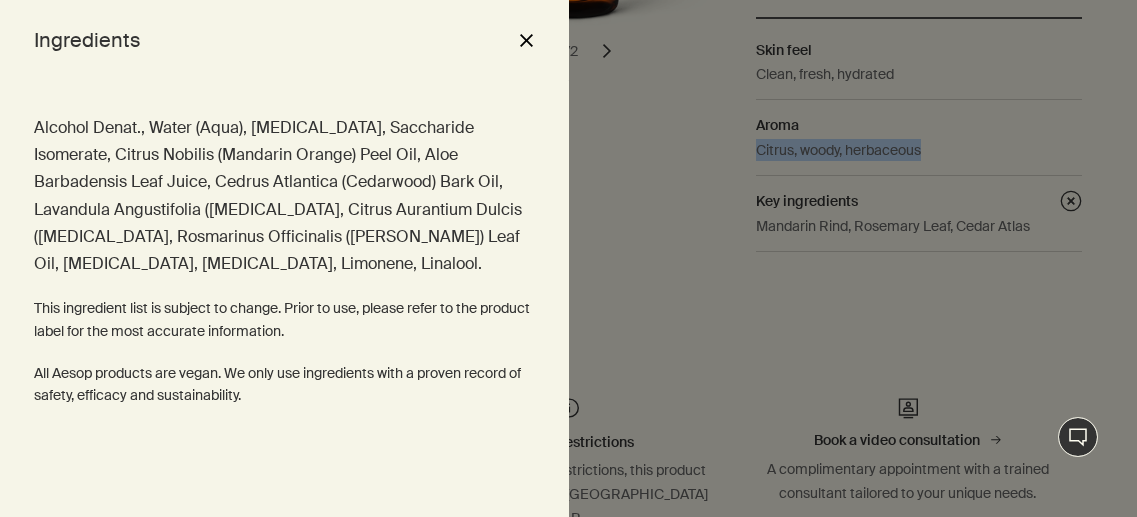 click at bounding box center [568, 258] 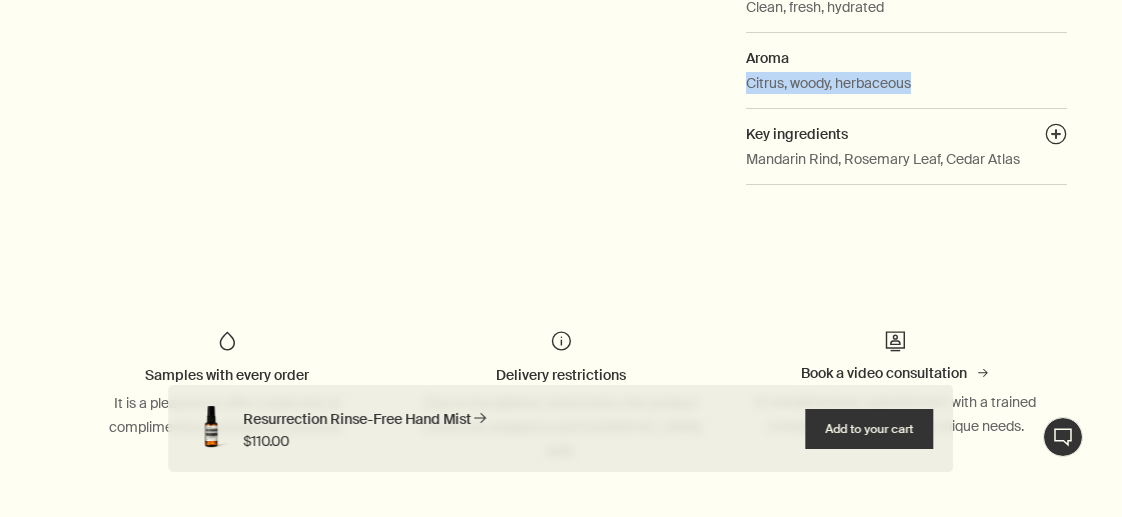 scroll, scrollTop: 800, scrollLeft: 0, axis: vertical 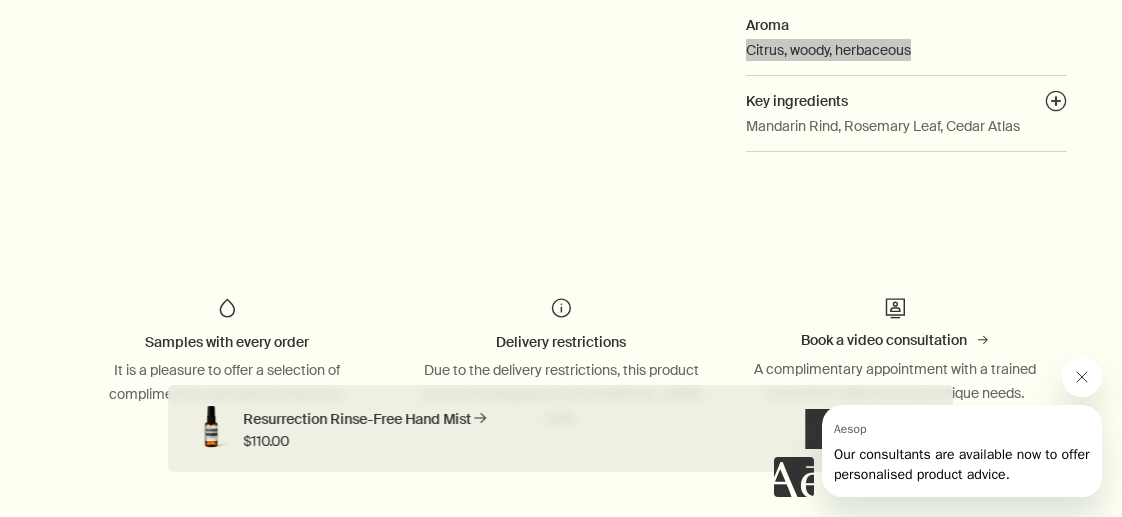 click 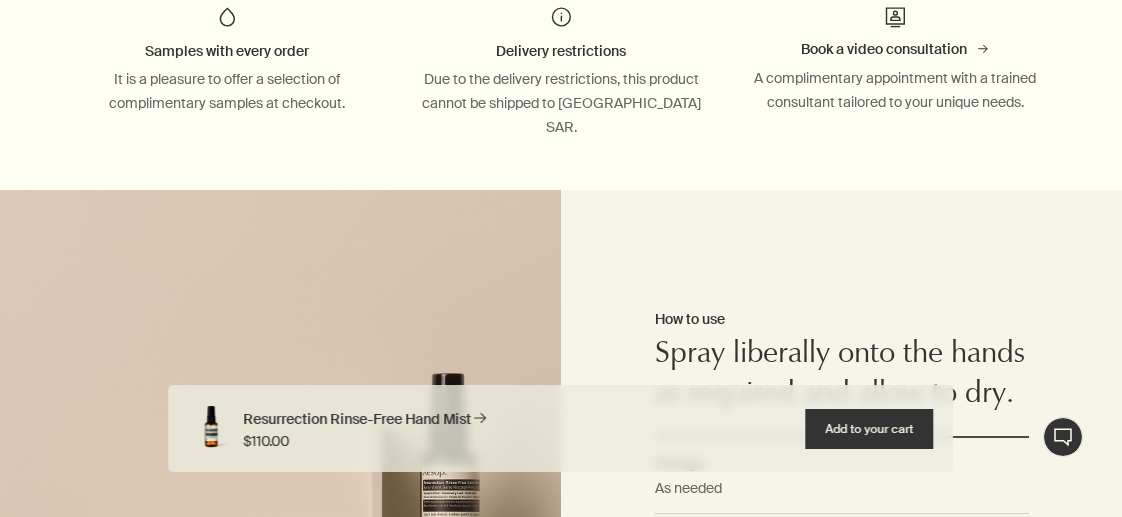 scroll, scrollTop: 1200, scrollLeft: 0, axis: vertical 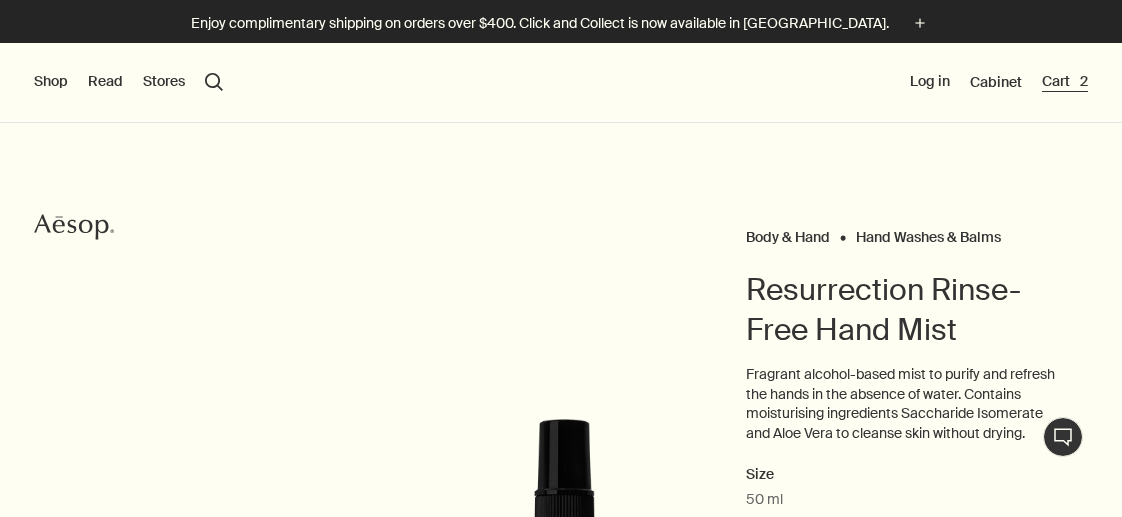 click on "Cart 2" at bounding box center (1065, 82) 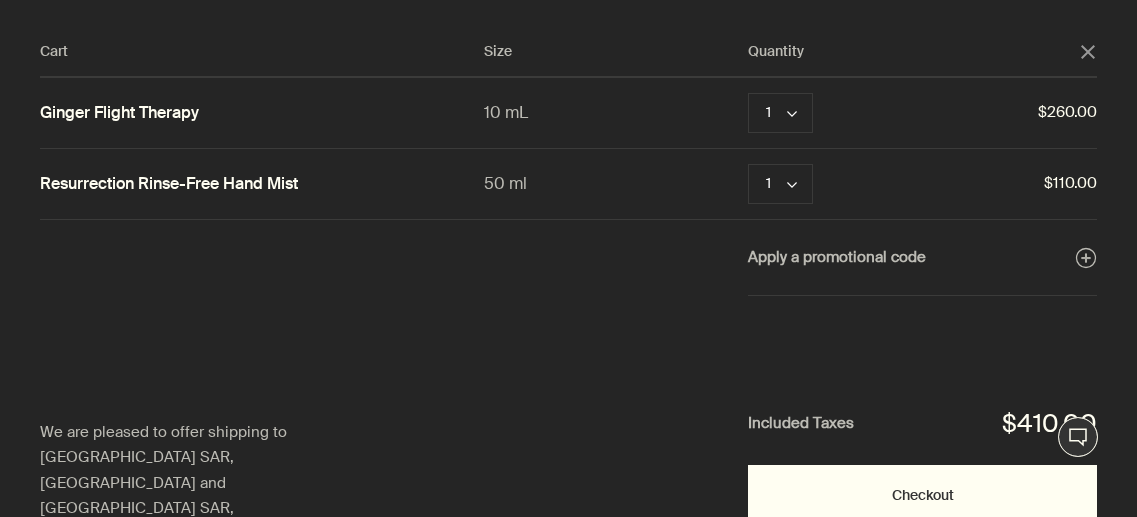 click on "Checkout" at bounding box center [922, 495] 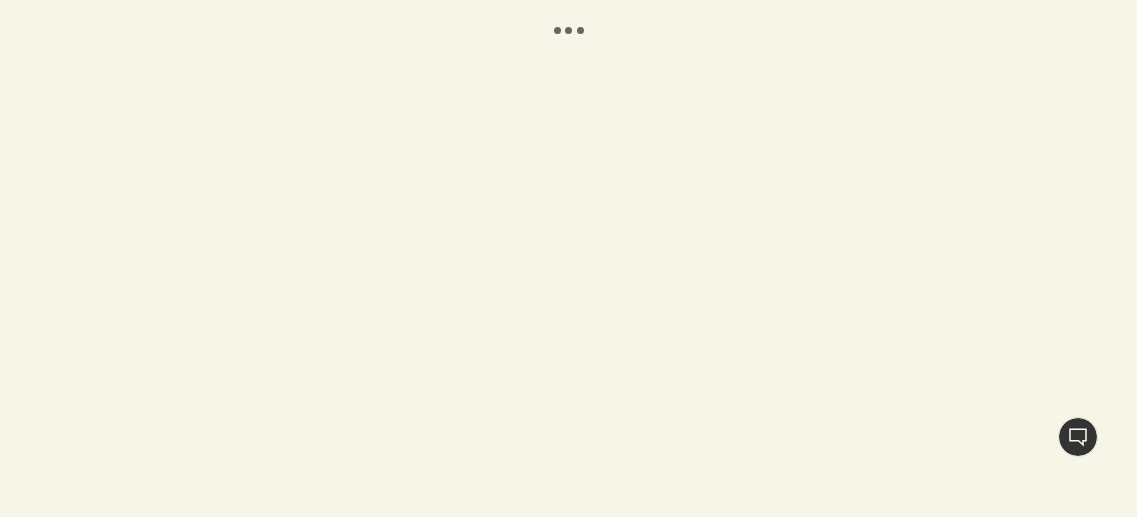scroll, scrollTop: 0, scrollLeft: 0, axis: both 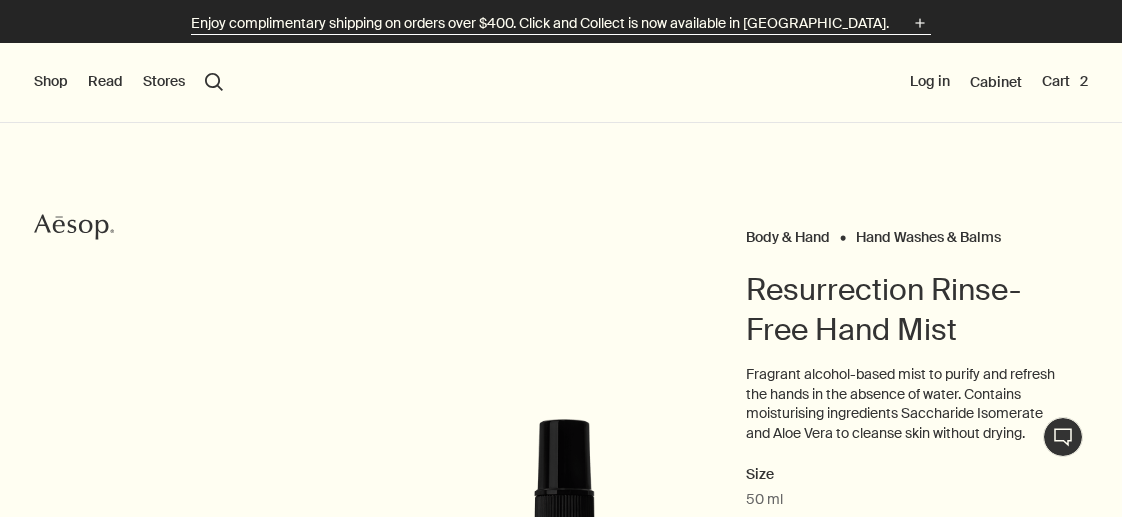 click on "Enjoy complimentary shipping on orders over $400. Click and Collect is now available in [GEOGRAPHIC_DATA]." at bounding box center [540, 23] 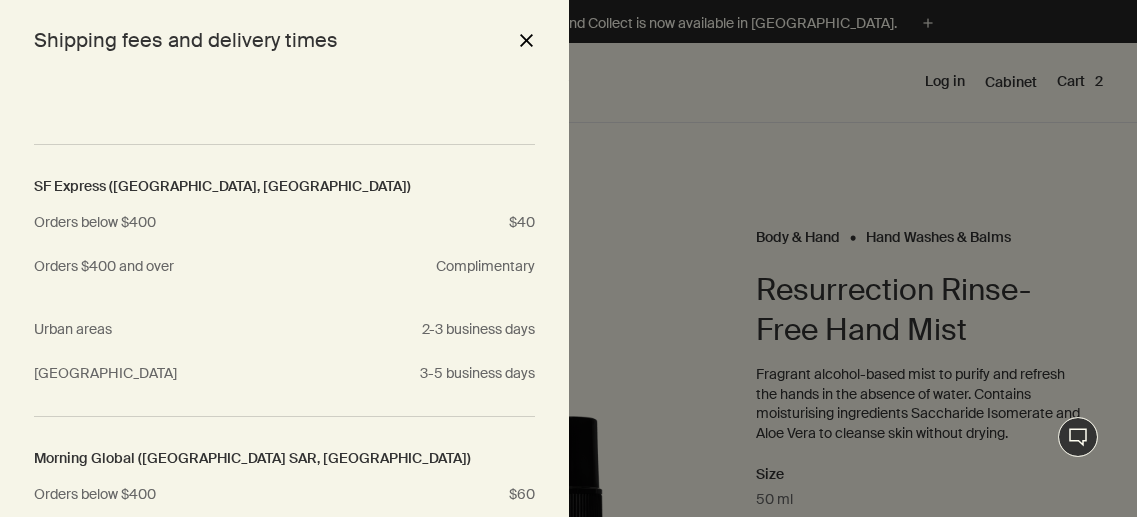 click on "close" at bounding box center [526, 40] 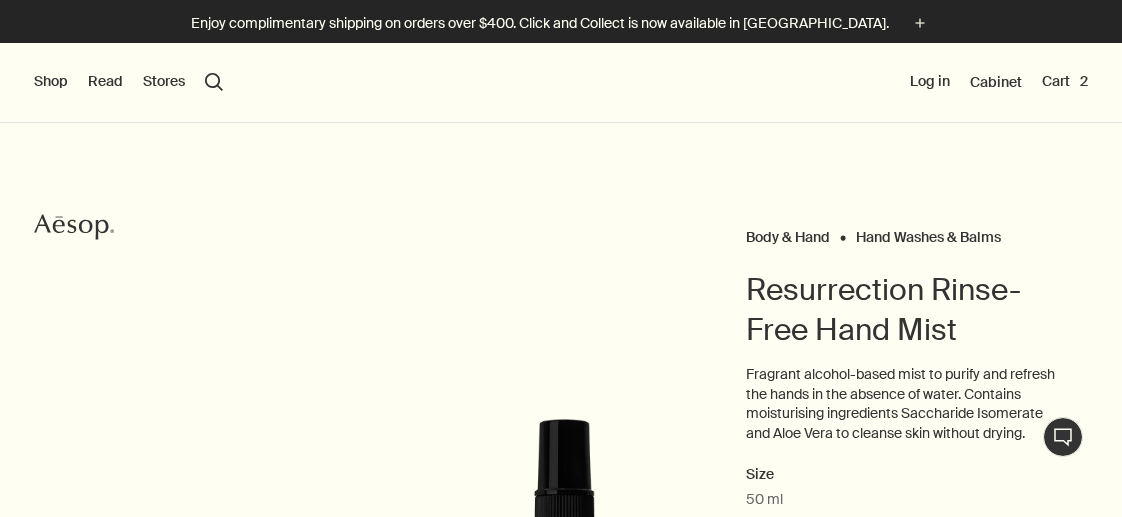 click on "Shop New & Notable [MEDICAL_DATA] Hand & Body Home Hair Fragrance Kits & Travel Gifts Facial Appointments Live assistance Read About Our story Careers Foundation Contact us   rightUpArrow Philosophy Design Products Stores search Search Log in Cabinet Cart 2" at bounding box center (561, 83) 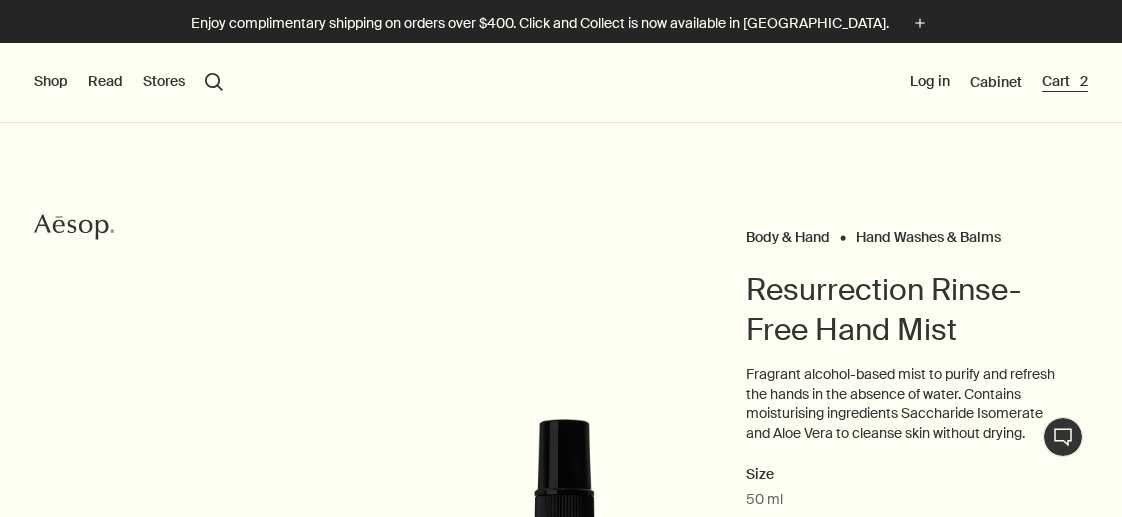 click on "Cart 2" at bounding box center (1065, 82) 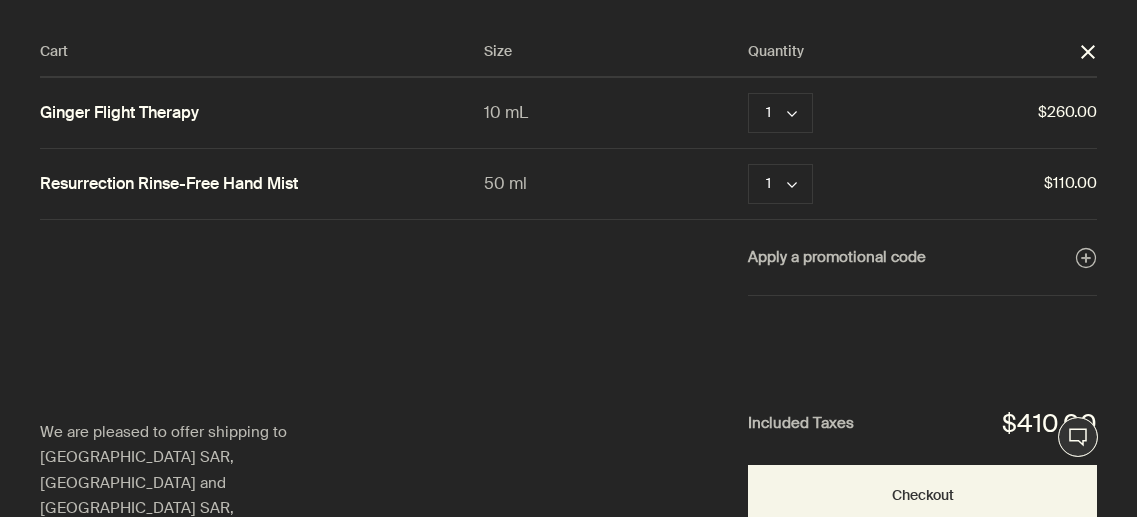 scroll, scrollTop: 55, scrollLeft: 0, axis: vertical 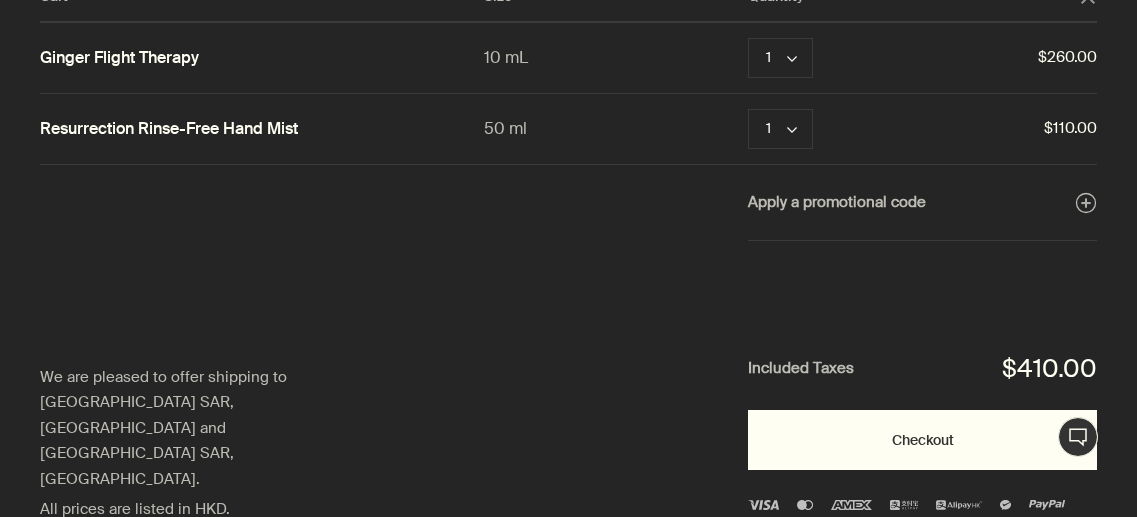 click on "Checkout" at bounding box center (922, 440) 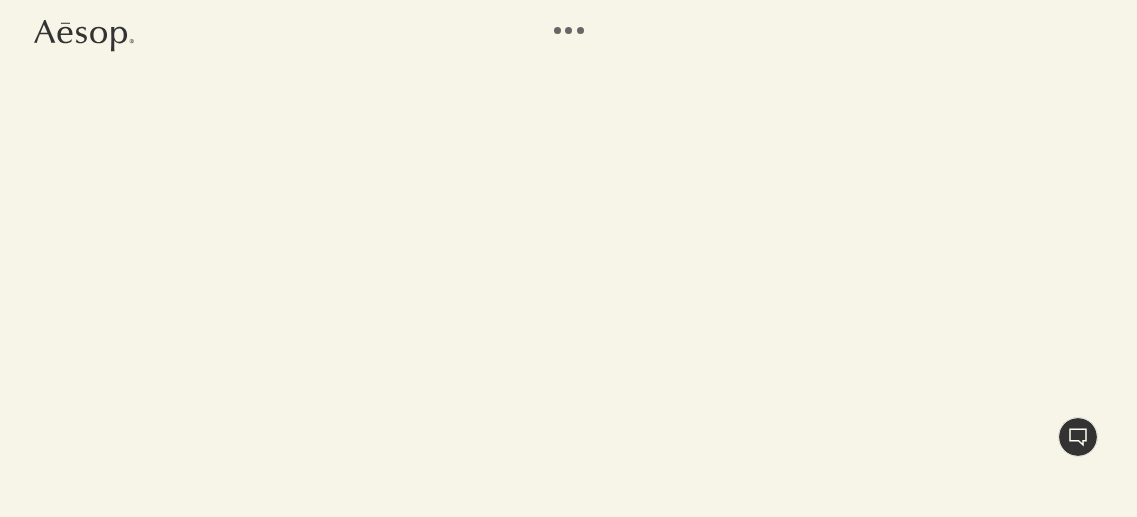 scroll, scrollTop: 0, scrollLeft: 0, axis: both 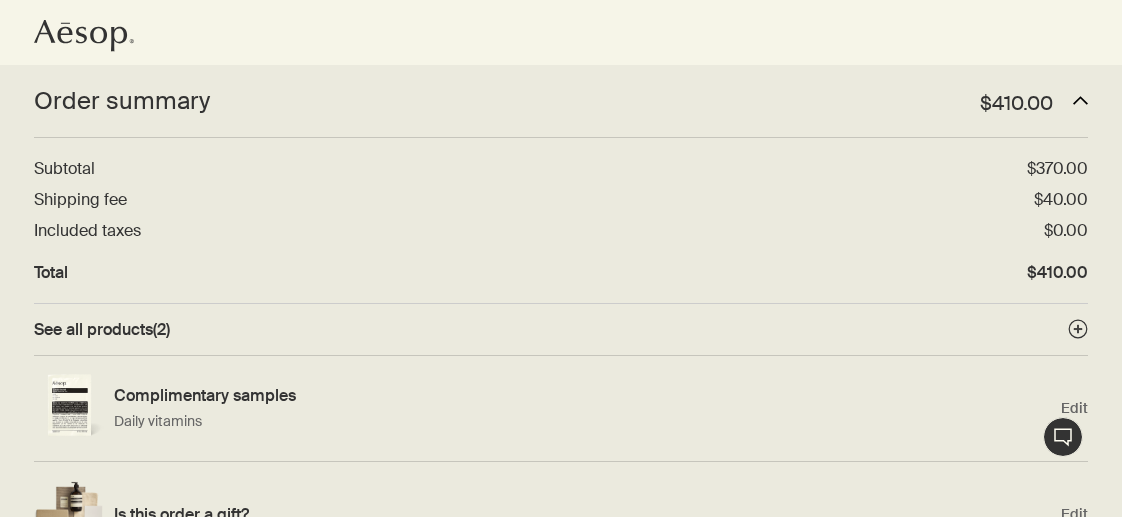 click on "Aesop logo" 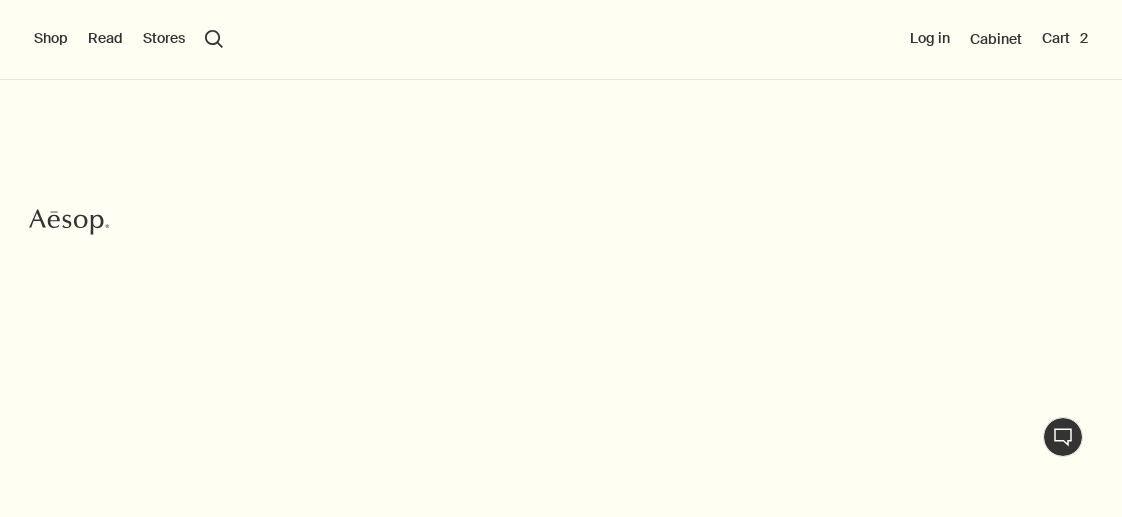scroll, scrollTop: 0, scrollLeft: 0, axis: both 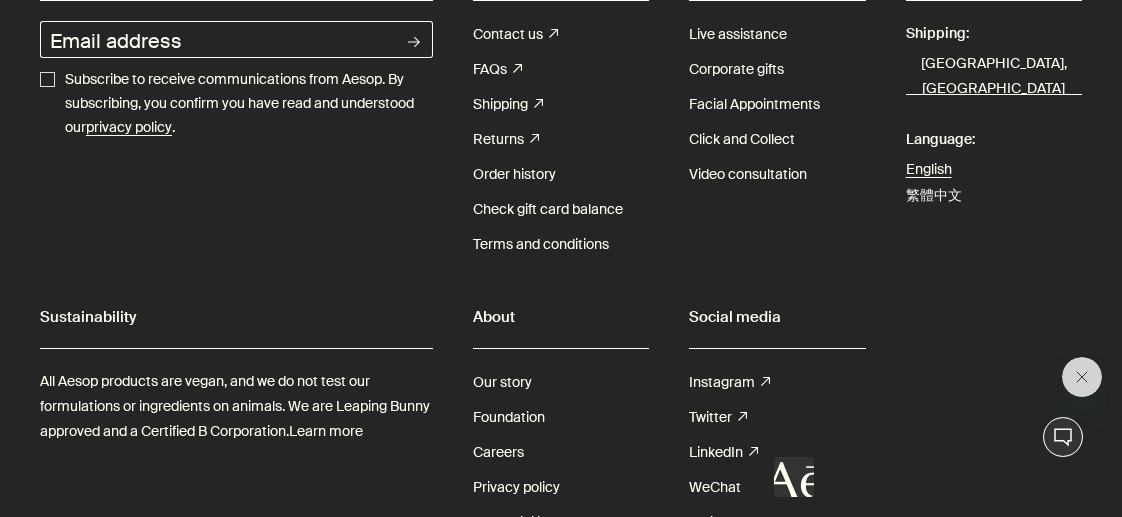 click on "繁體中文" at bounding box center (934, 195) 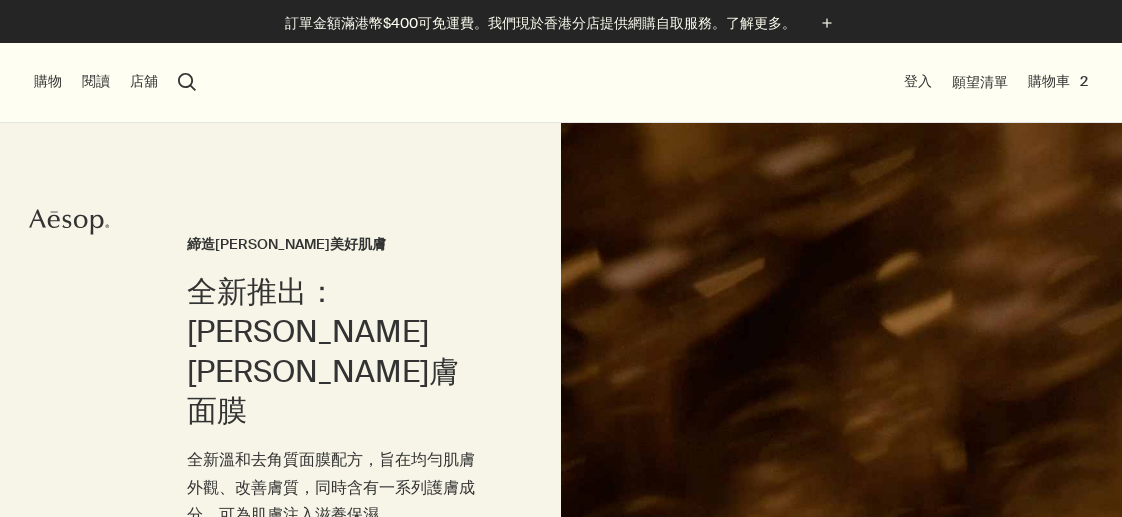 scroll, scrollTop: 0, scrollLeft: 0, axis: both 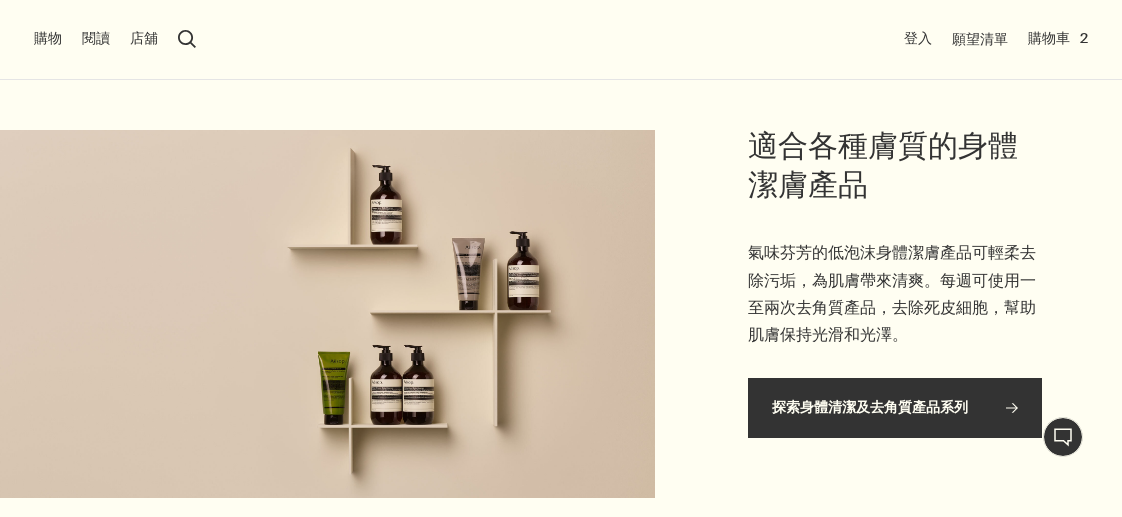 click on "探索身體清潔及去角質產品系列   rightArrow" at bounding box center (895, 408) 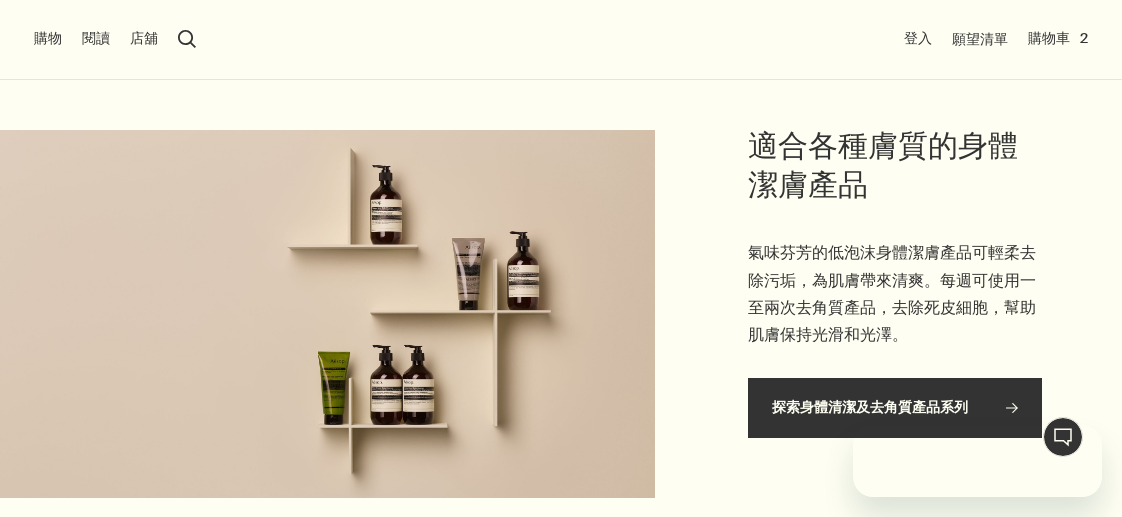 scroll, scrollTop: 0, scrollLeft: 0, axis: both 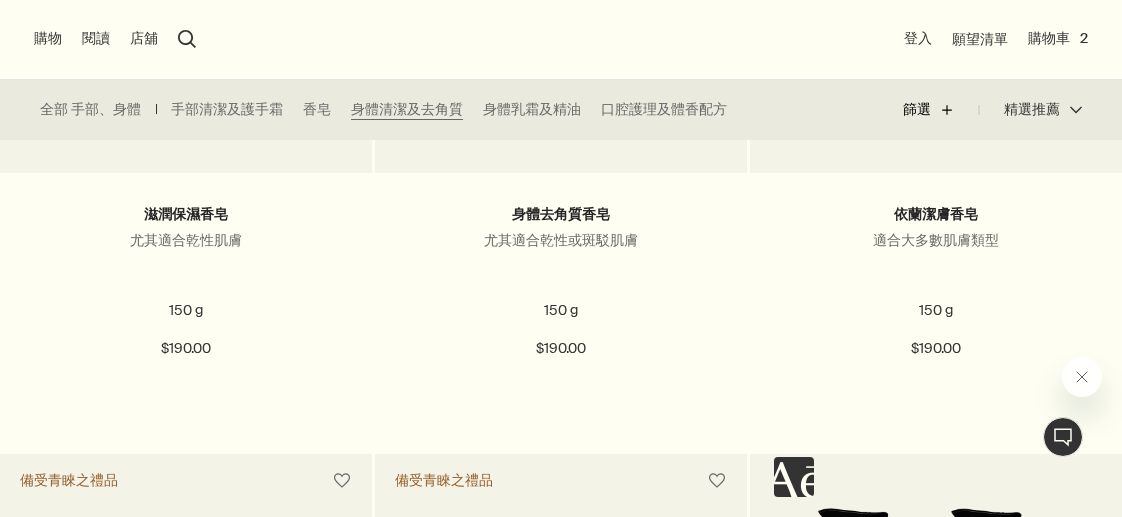 click on "篩選 plus" at bounding box center [941, 110] 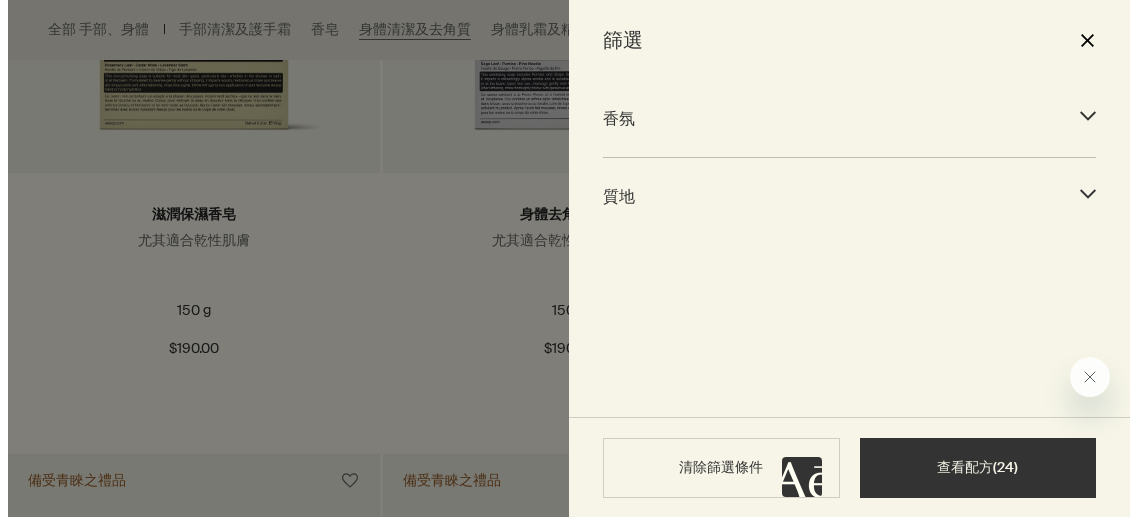 scroll, scrollTop: 2312, scrollLeft: 0, axis: vertical 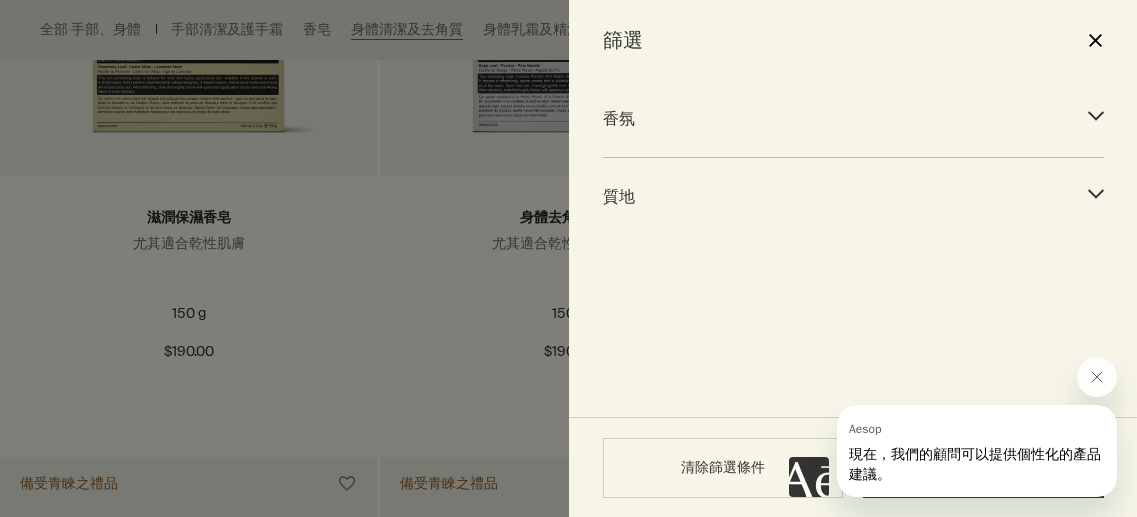 click on "close" at bounding box center [1094, 40] 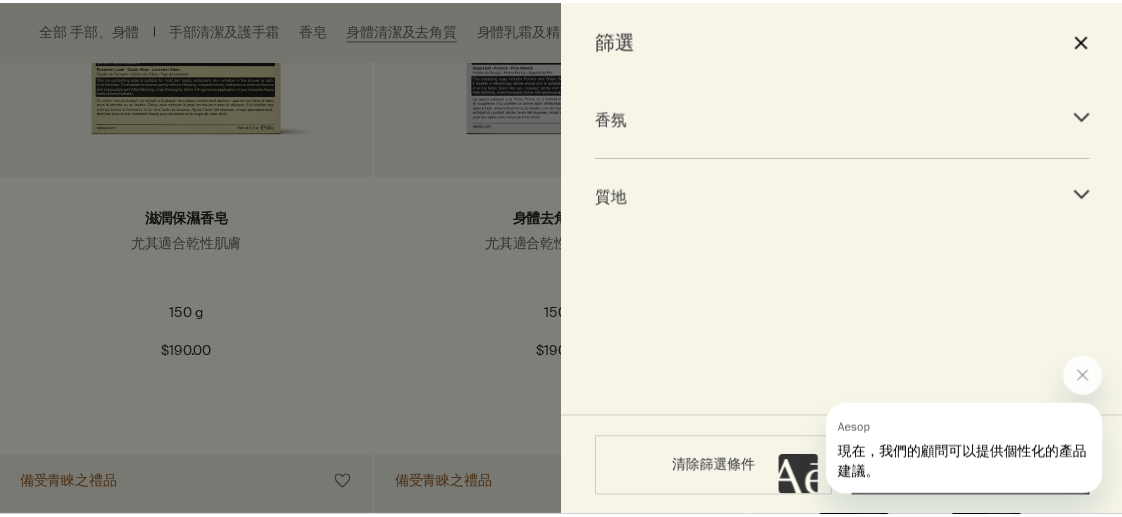 scroll, scrollTop: 2300, scrollLeft: 0, axis: vertical 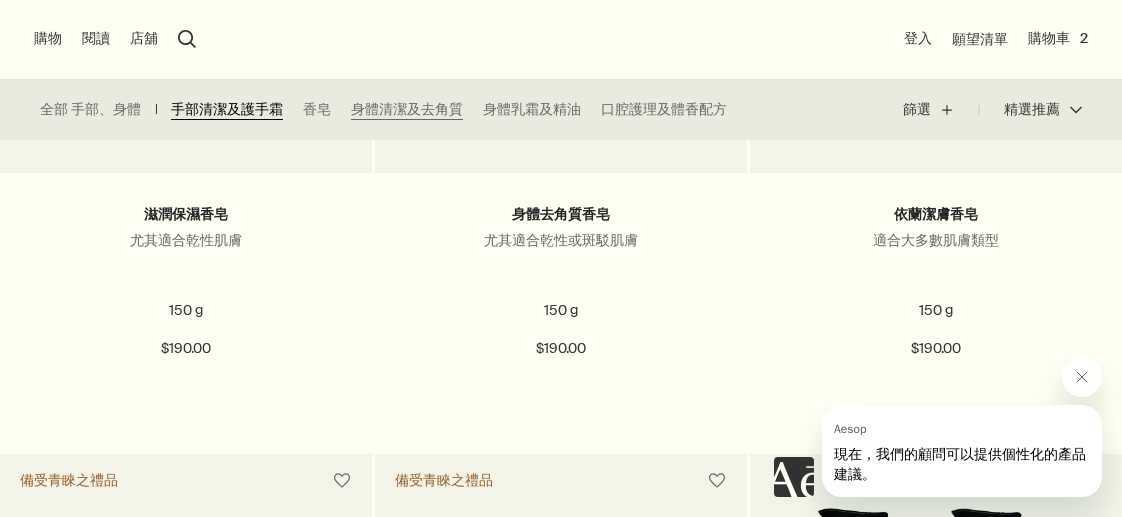 click on "手部清潔及護手霜" at bounding box center [227, 110] 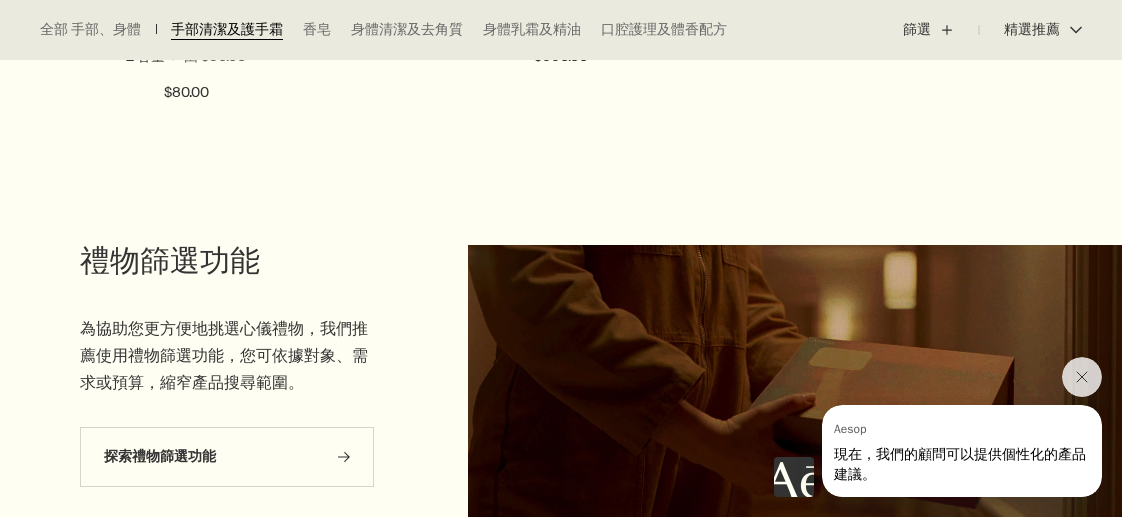 scroll, scrollTop: 5400, scrollLeft: 0, axis: vertical 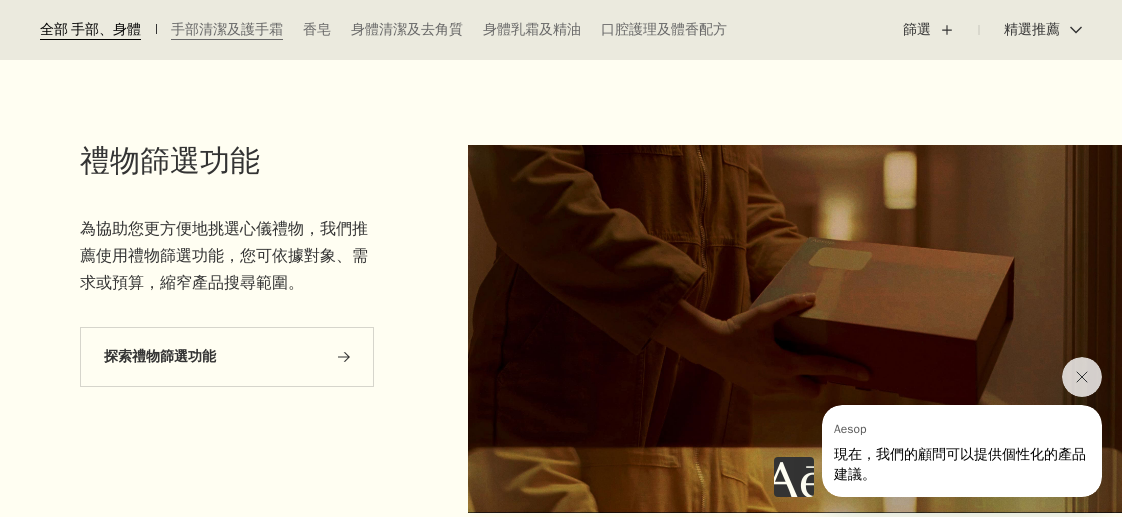 click on "全部 手部、身體" at bounding box center [90, 30] 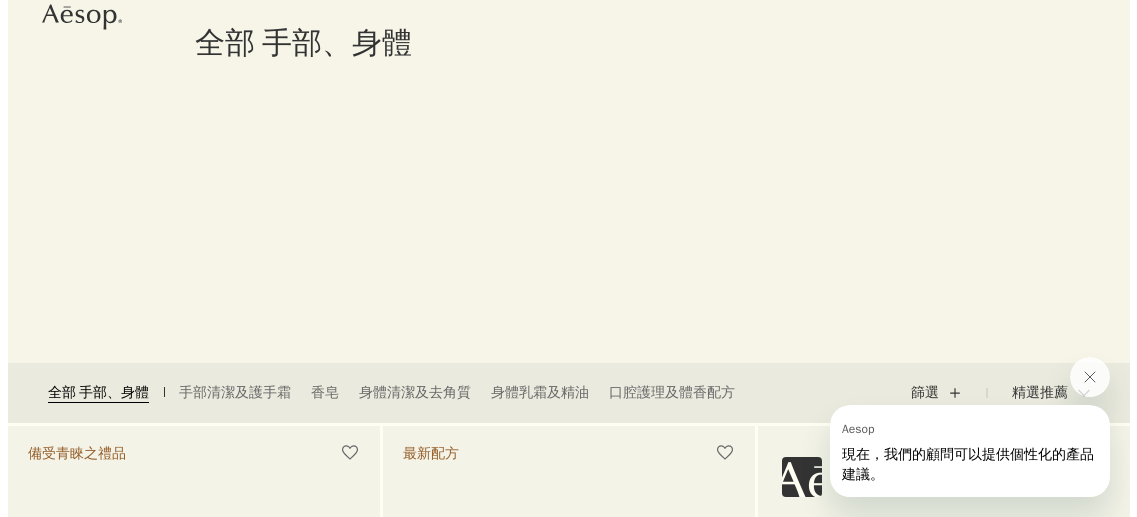 scroll, scrollTop: 0, scrollLeft: 0, axis: both 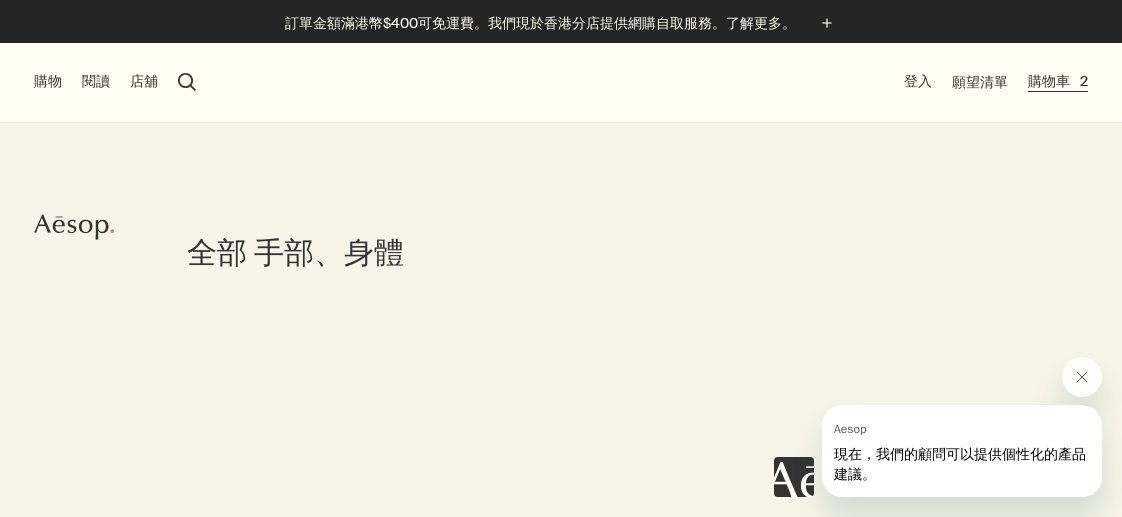 click on "購物車 2" at bounding box center [1058, 82] 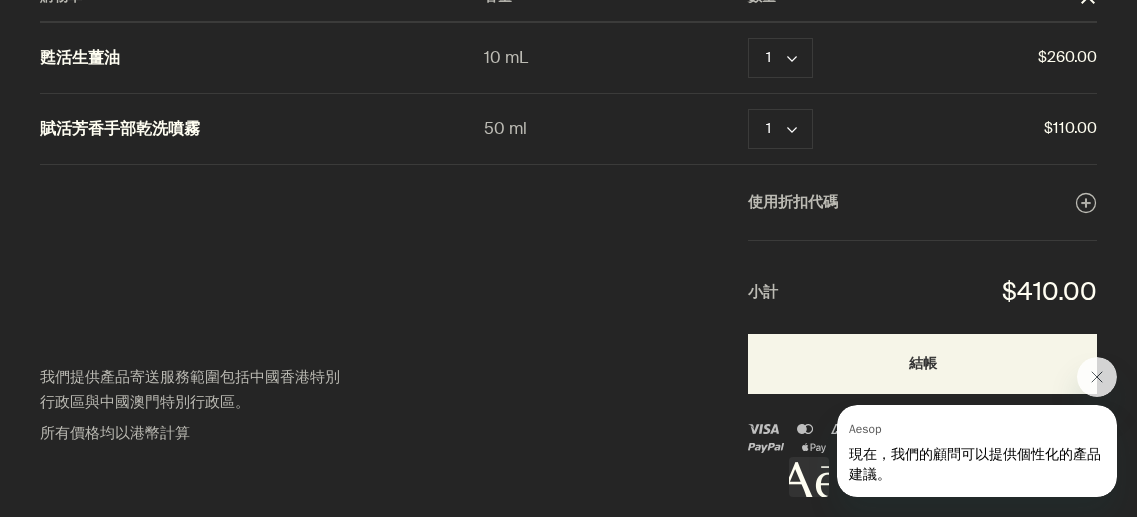 scroll, scrollTop: 0, scrollLeft: 0, axis: both 